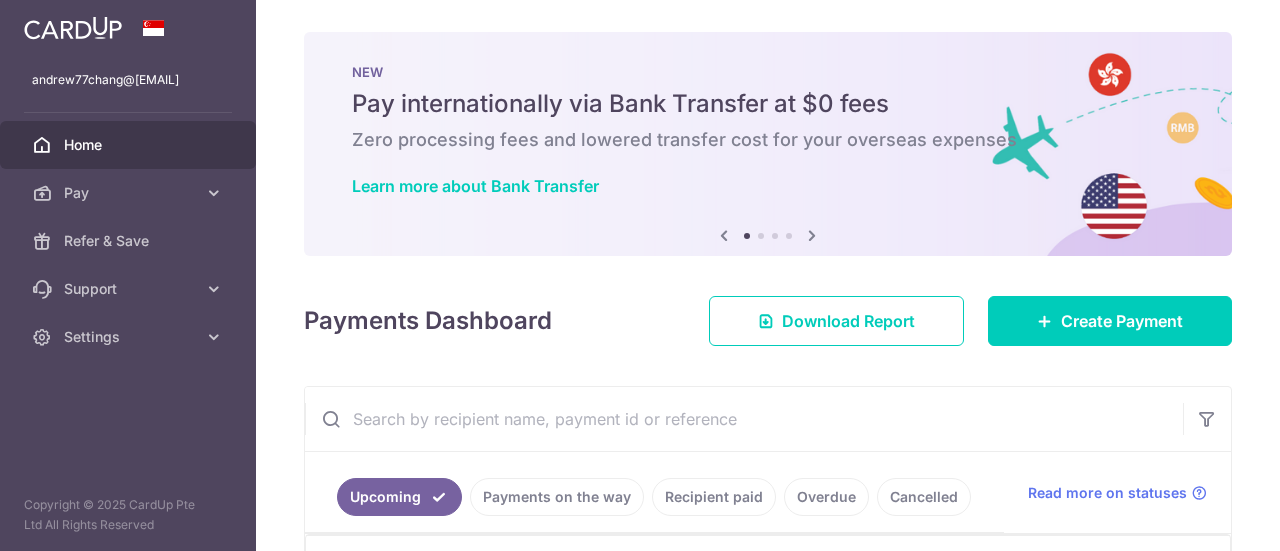 scroll, scrollTop: 0, scrollLeft: 0, axis: both 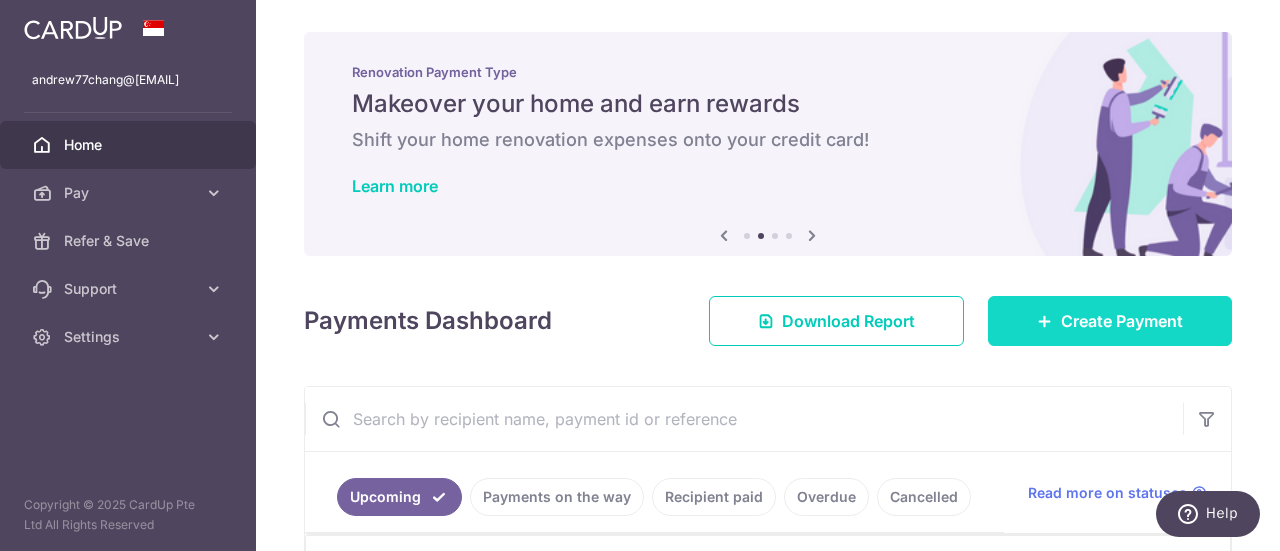 click on "Create Payment" at bounding box center [1122, 321] 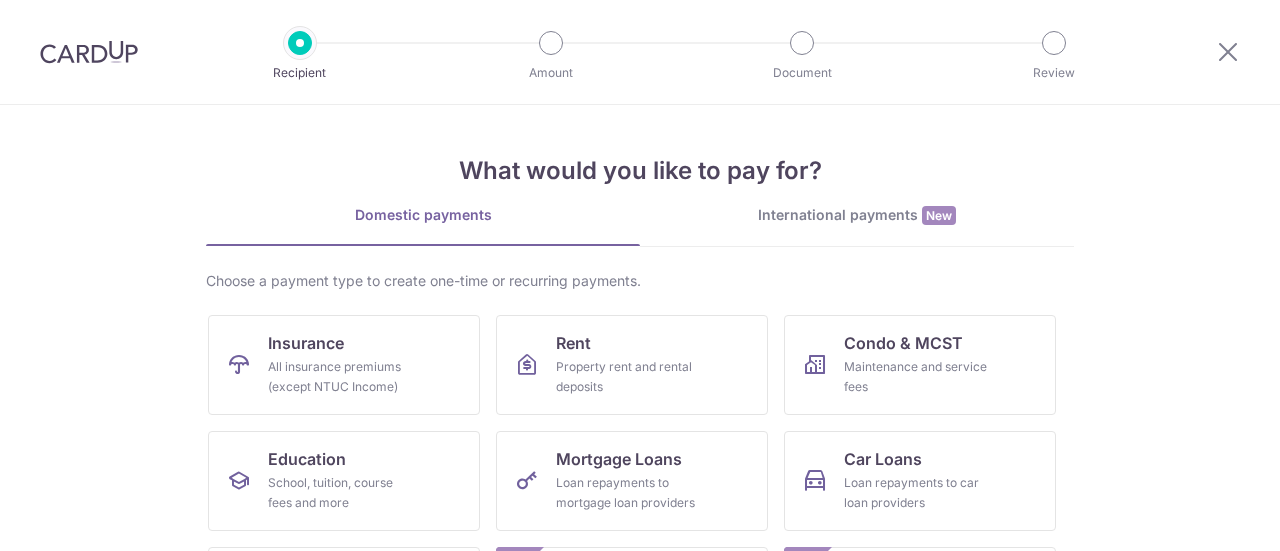 scroll, scrollTop: 0, scrollLeft: 0, axis: both 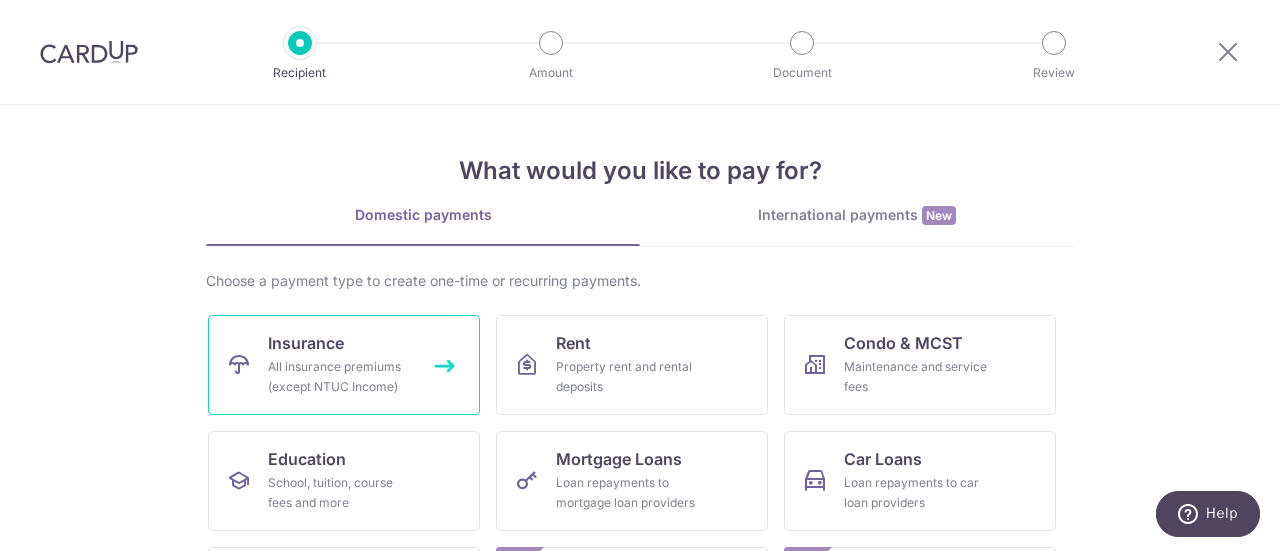 click on "All insurance premiums (except NTUC Income)" at bounding box center [340, 377] 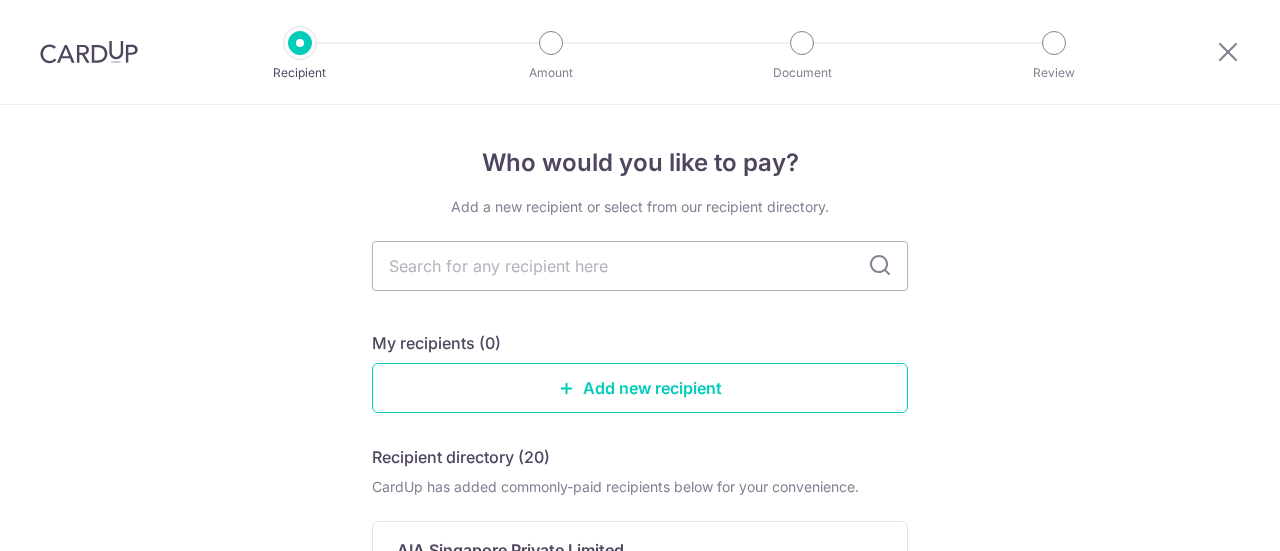 scroll, scrollTop: 0, scrollLeft: 0, axis: both 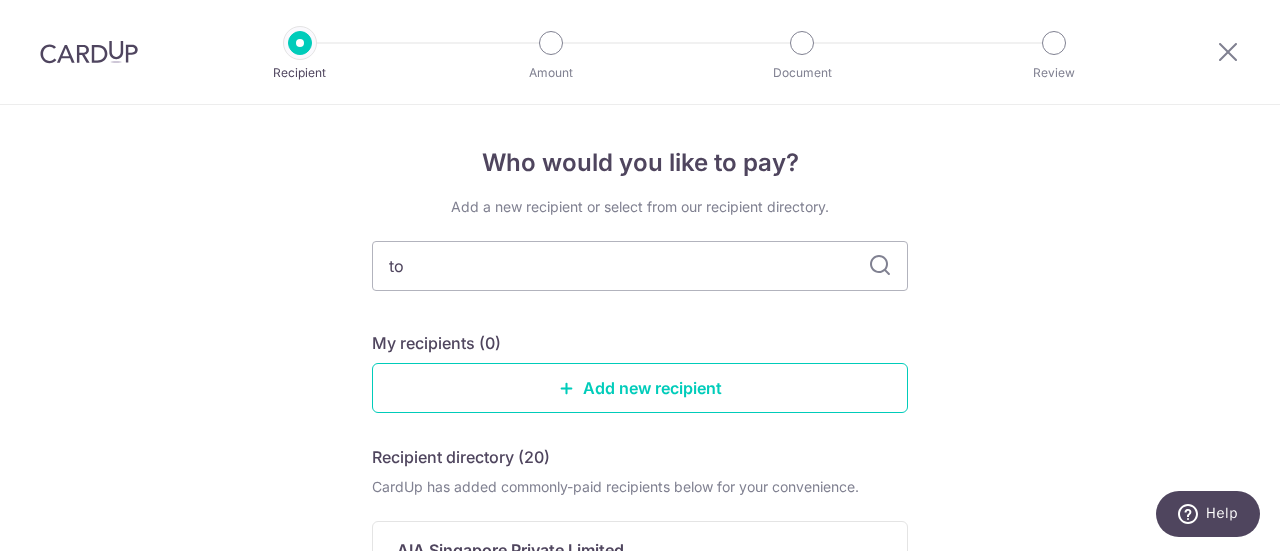type on "tok" 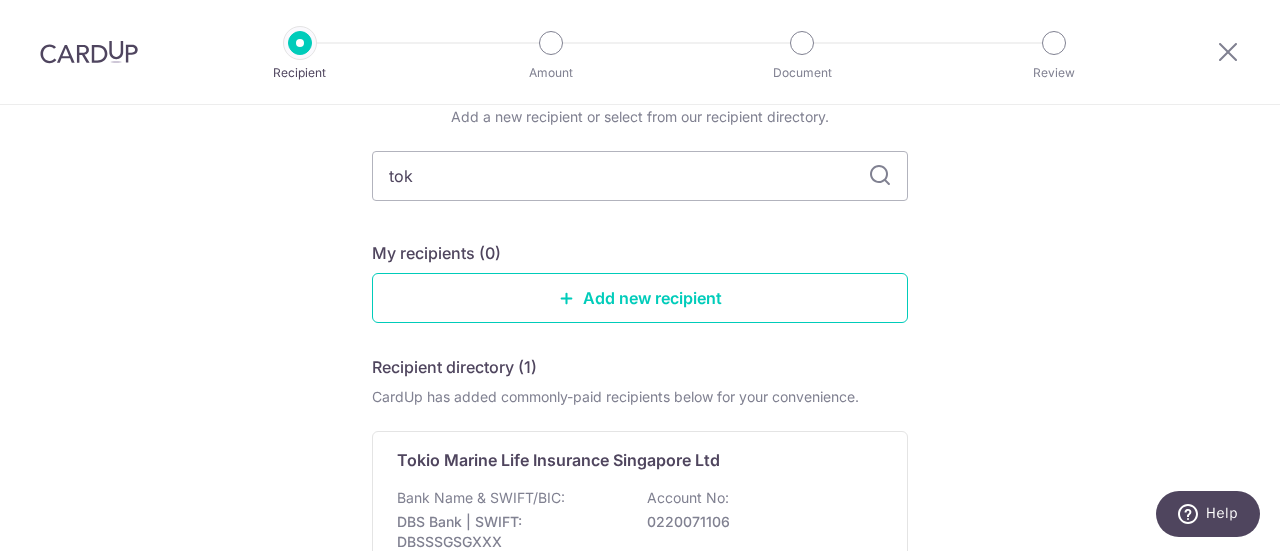 scroll, scrollTop: 200, scrollLeft: 0, axis: vertical 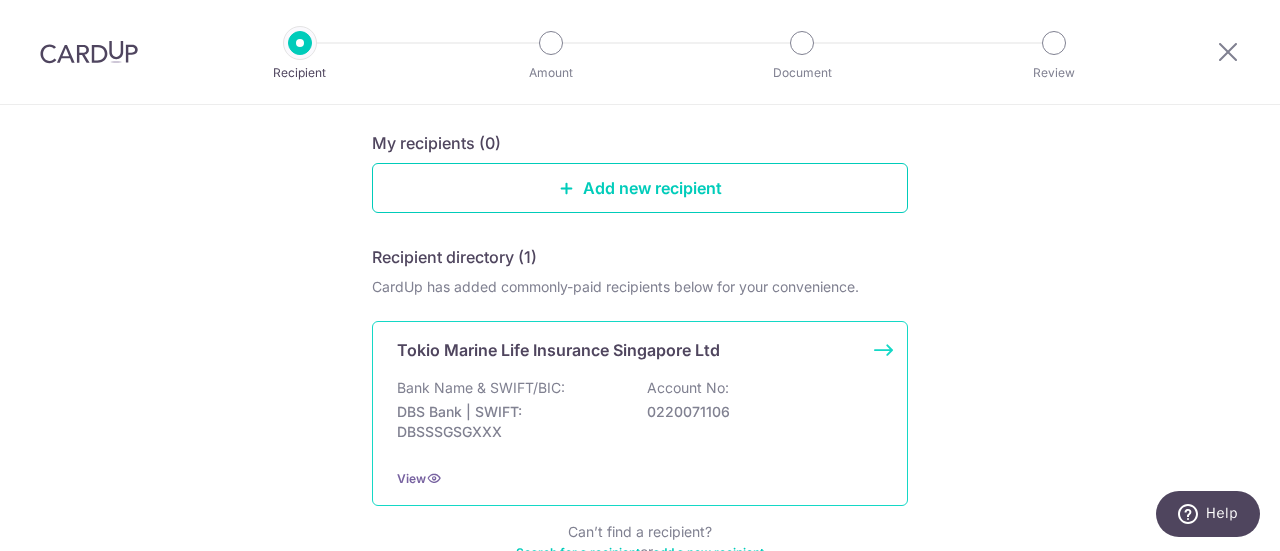 click on "Bank Name & SWIFT/BIC:
DBS Bank | SWIFT: DBSSSGSGXXX
Account No:
0220071106" at bounding box center (640, 415) 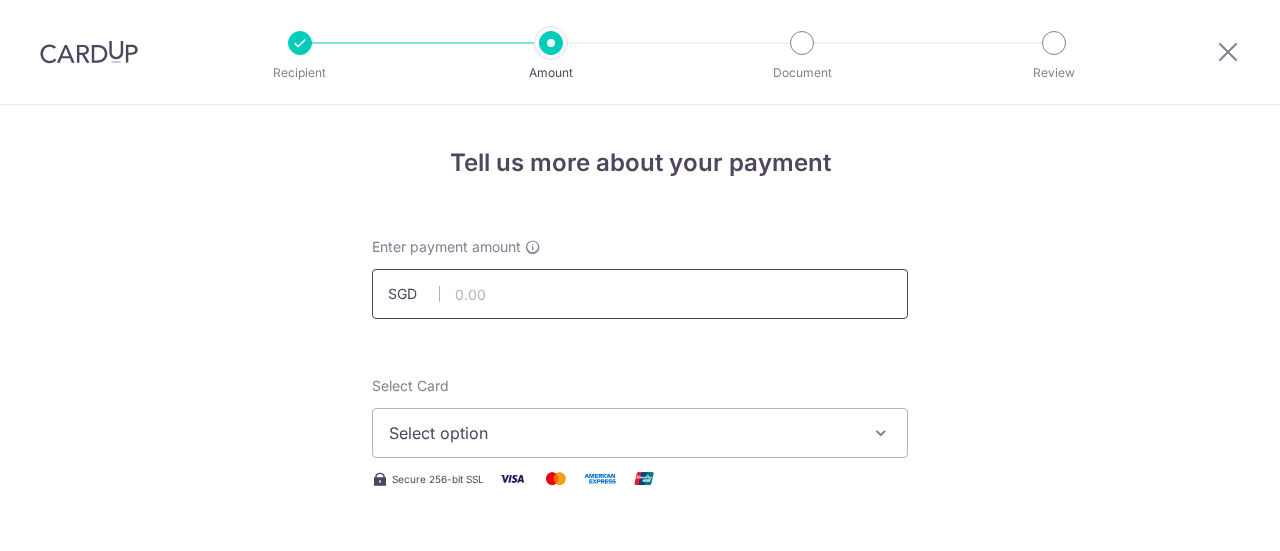 scroll, scrollTop: 0, scrollLeft: 0, axis: both 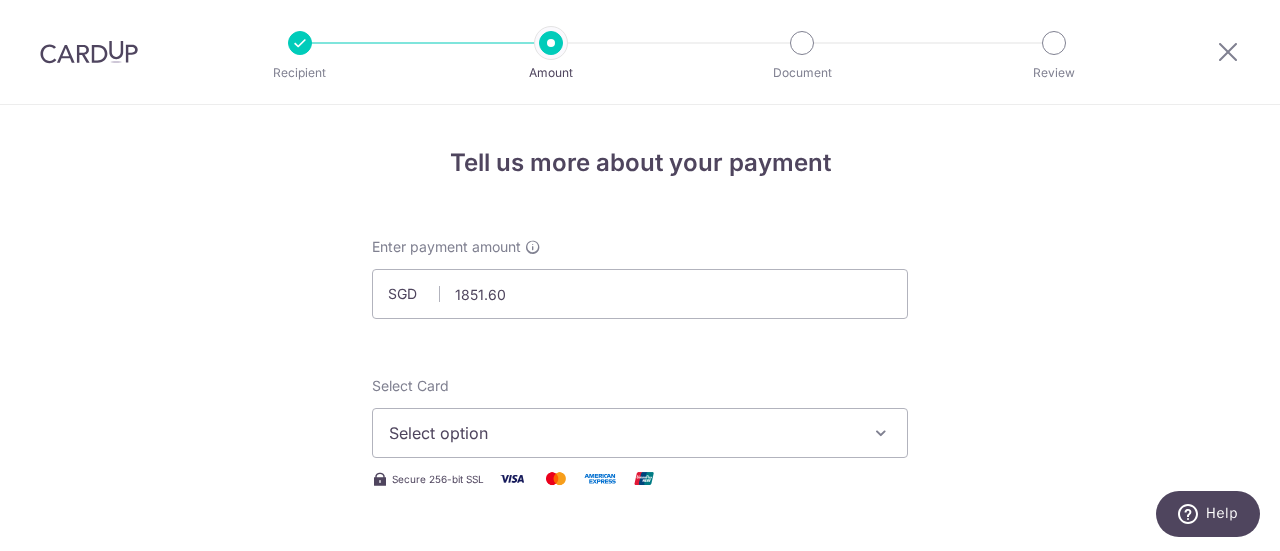 type on "1,851.60" 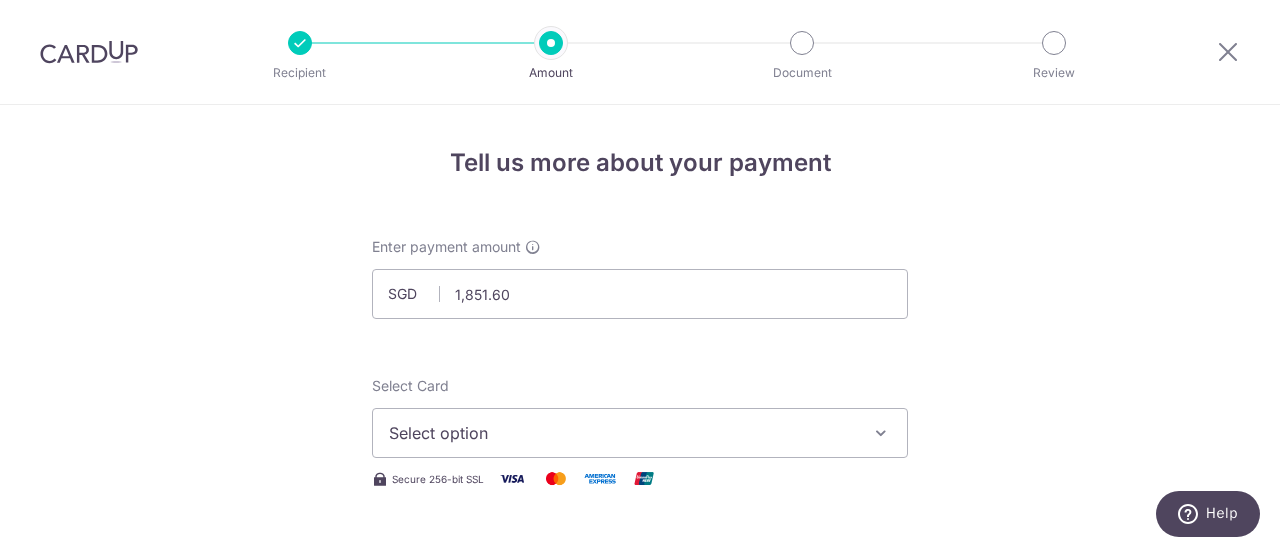 click on "Select option" at bounding box center (622, 433) 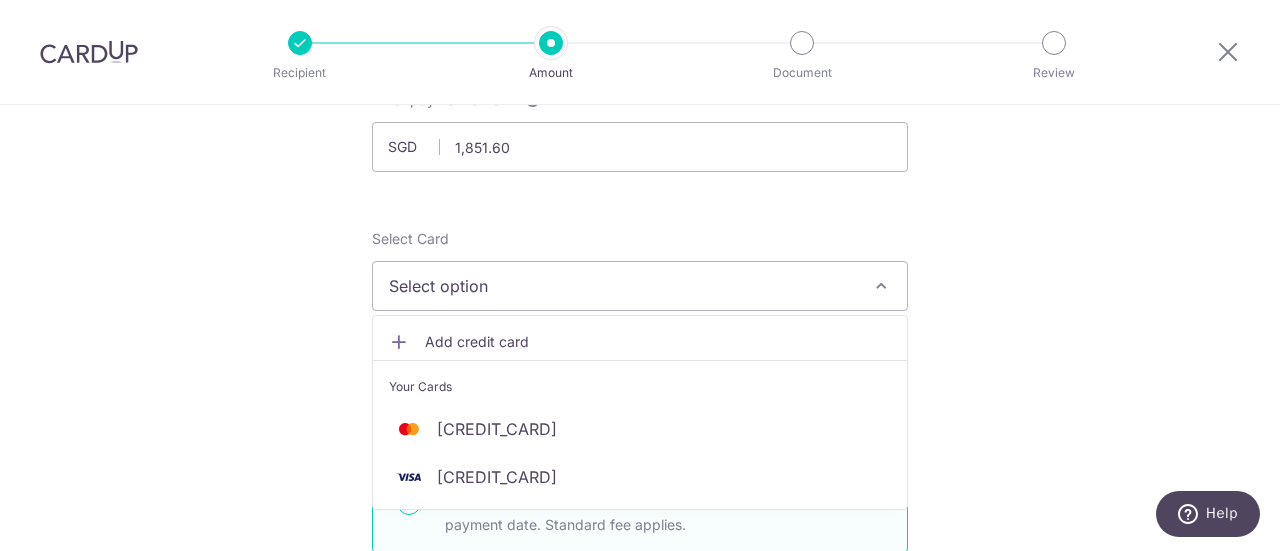 scroll, scrollTop: 200, scrollLeft: 0, axis: vertical 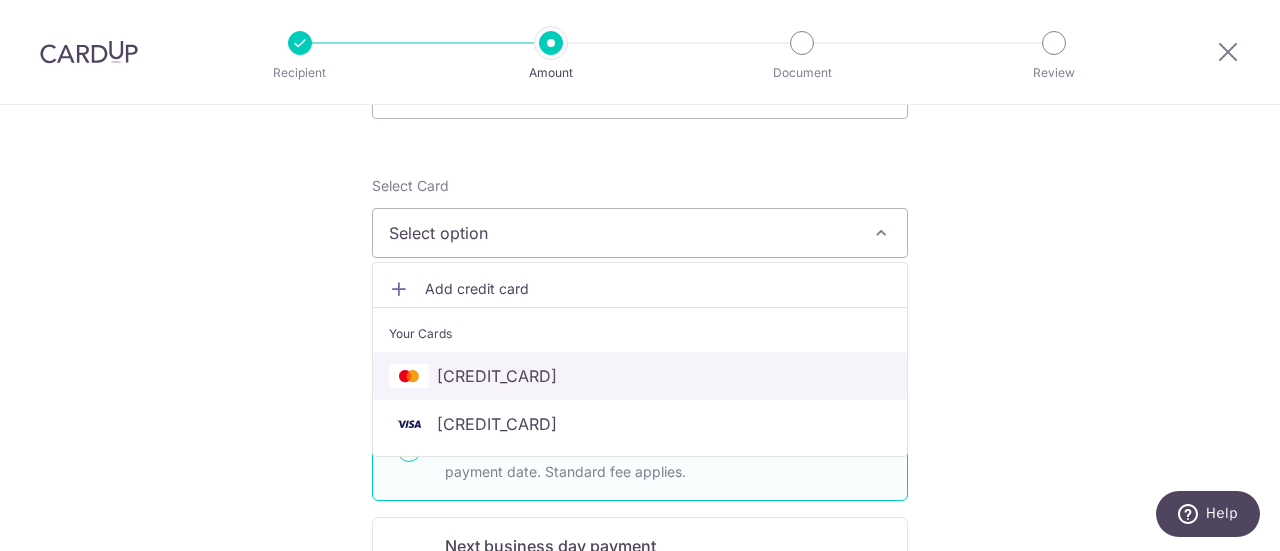 click on "**** 4596" at bounding box center (640, 376) 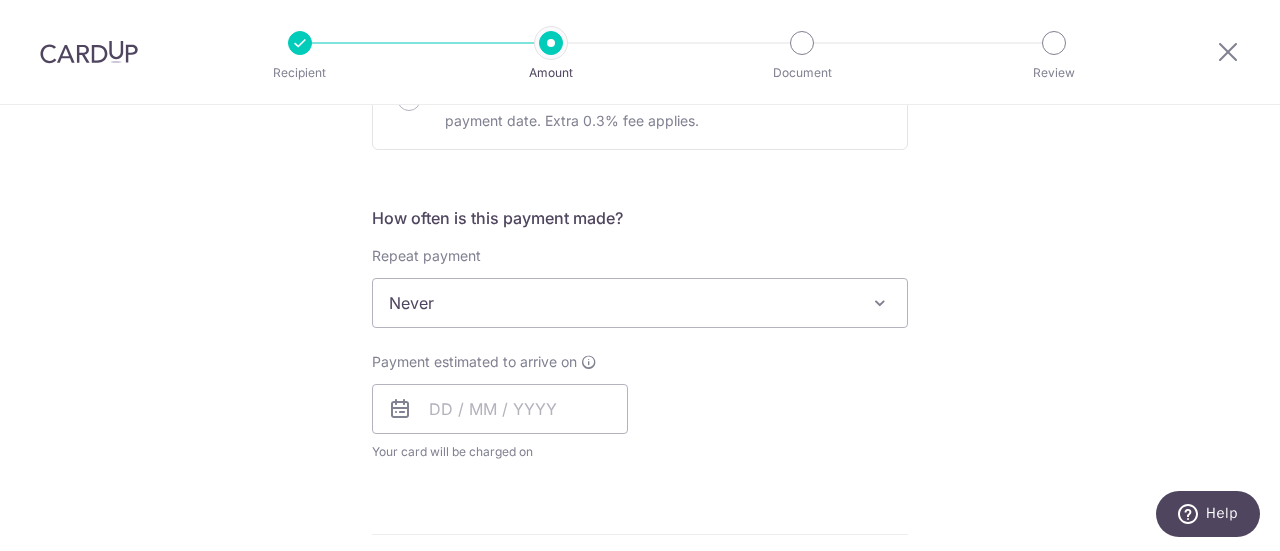 scroll, scrollTop: 700, scrollLeft: 0, axis: vertical 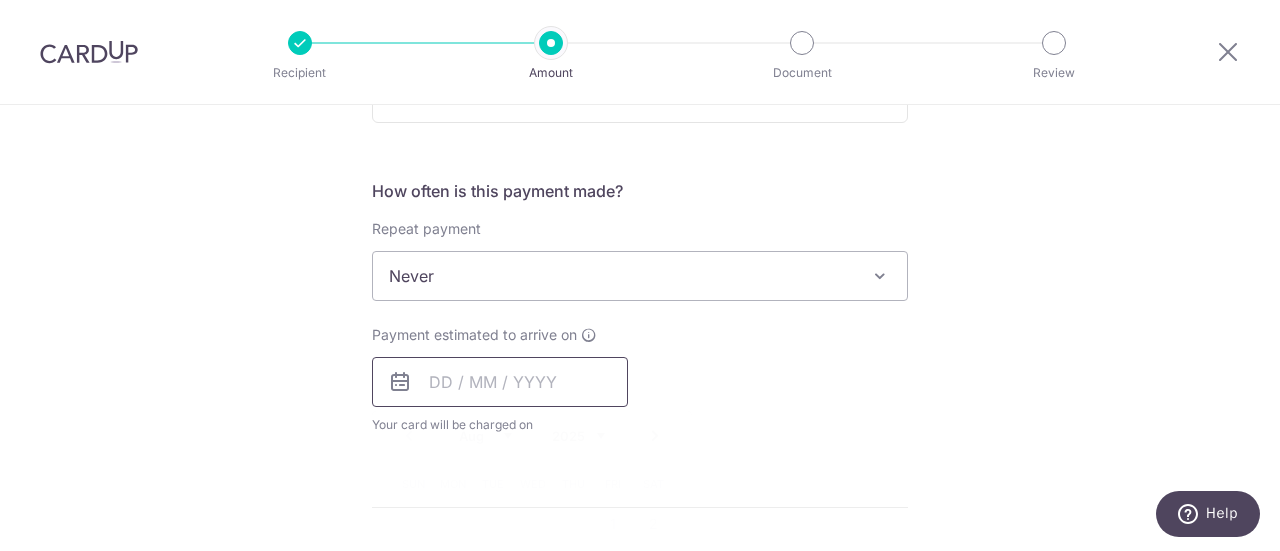 click at bounding box center [500, 382] 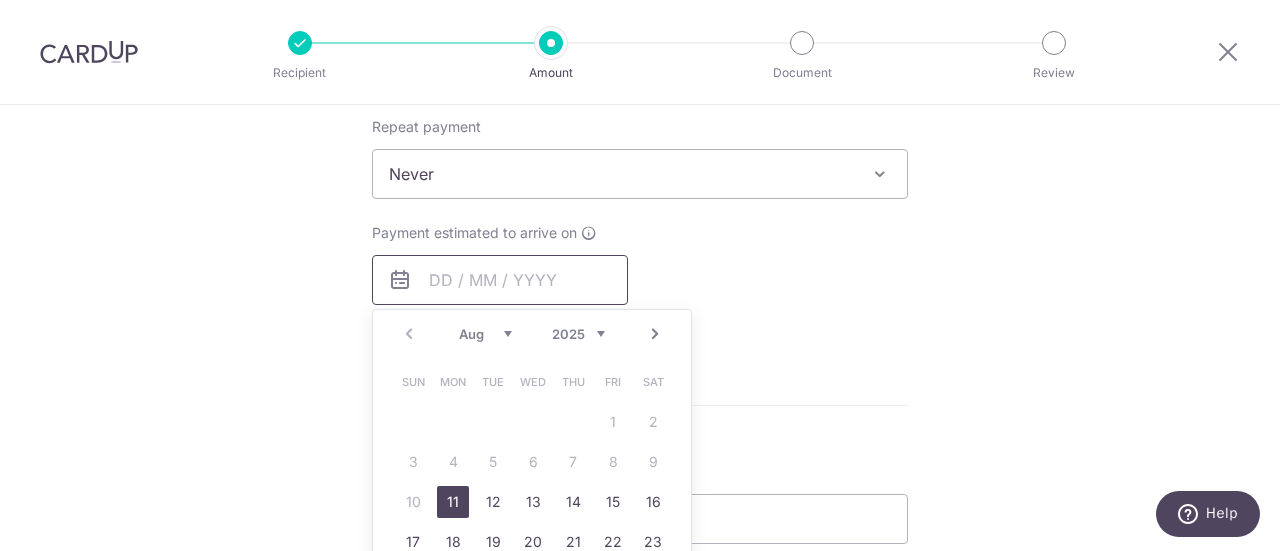 scroll, scrollTop: 900, scrollLeft: 0, axis: vertical 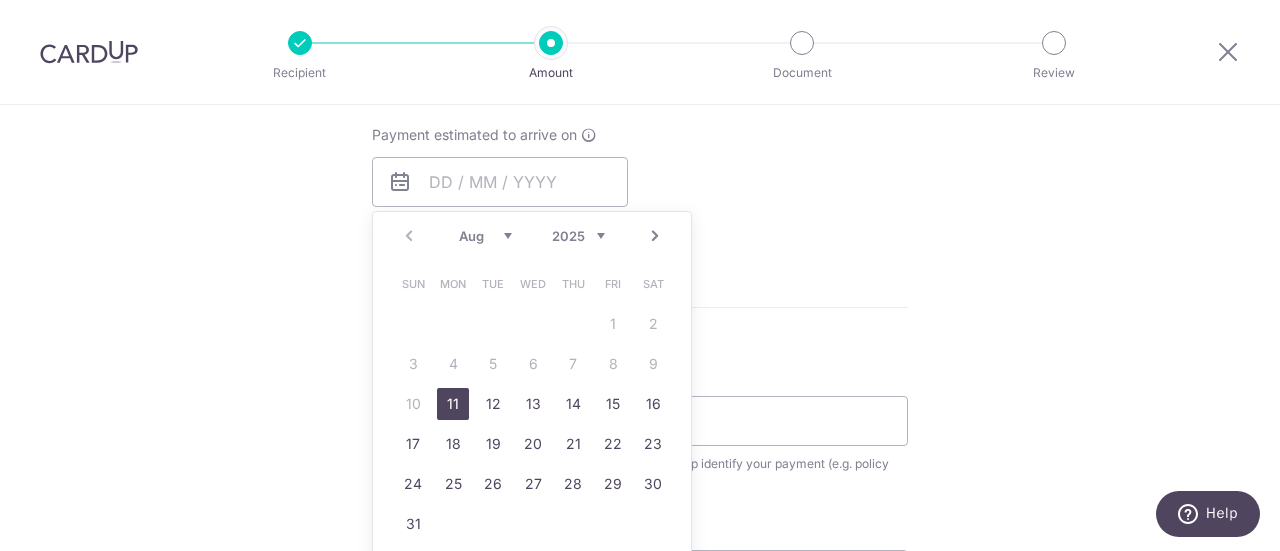 click on "11" at bounding box center [453, 404] 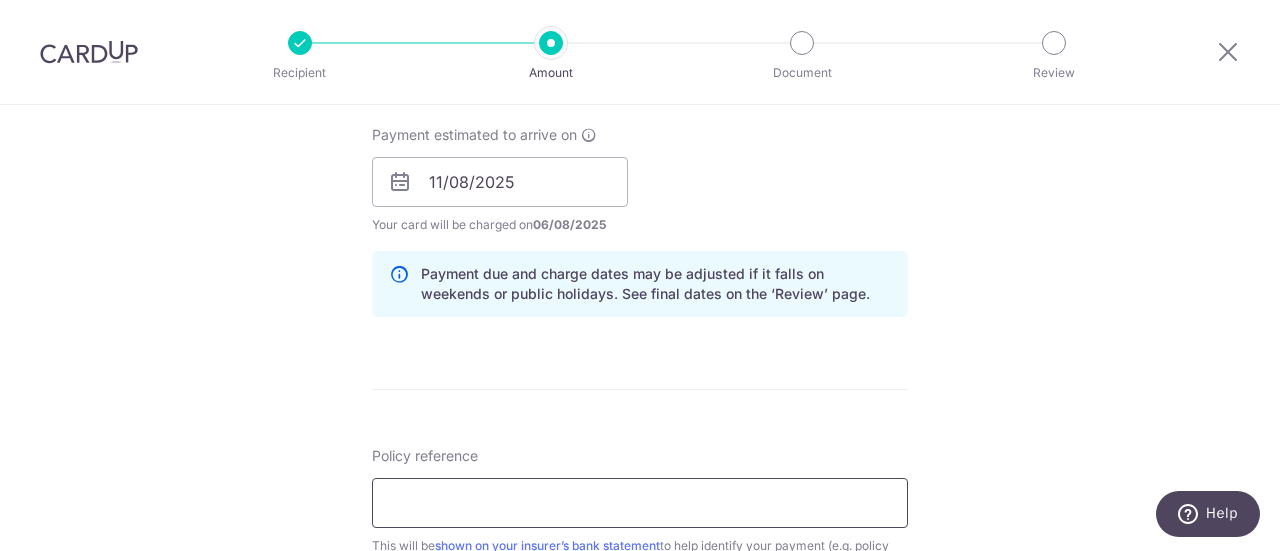 click on "Policy reference" at bounding box center [640, 503] 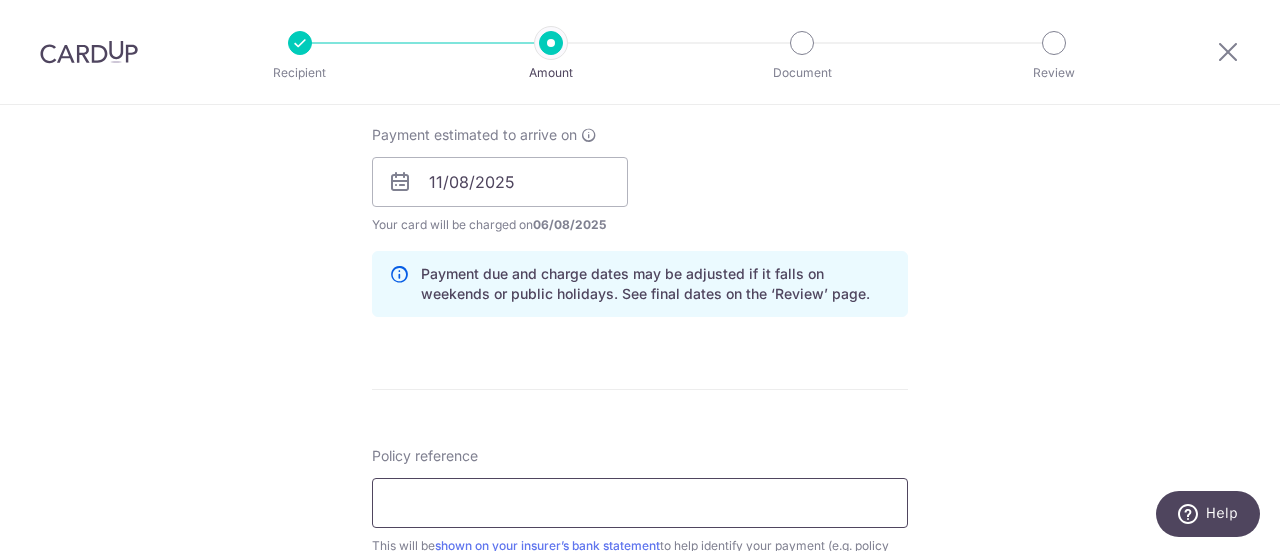type on "[SSN]" 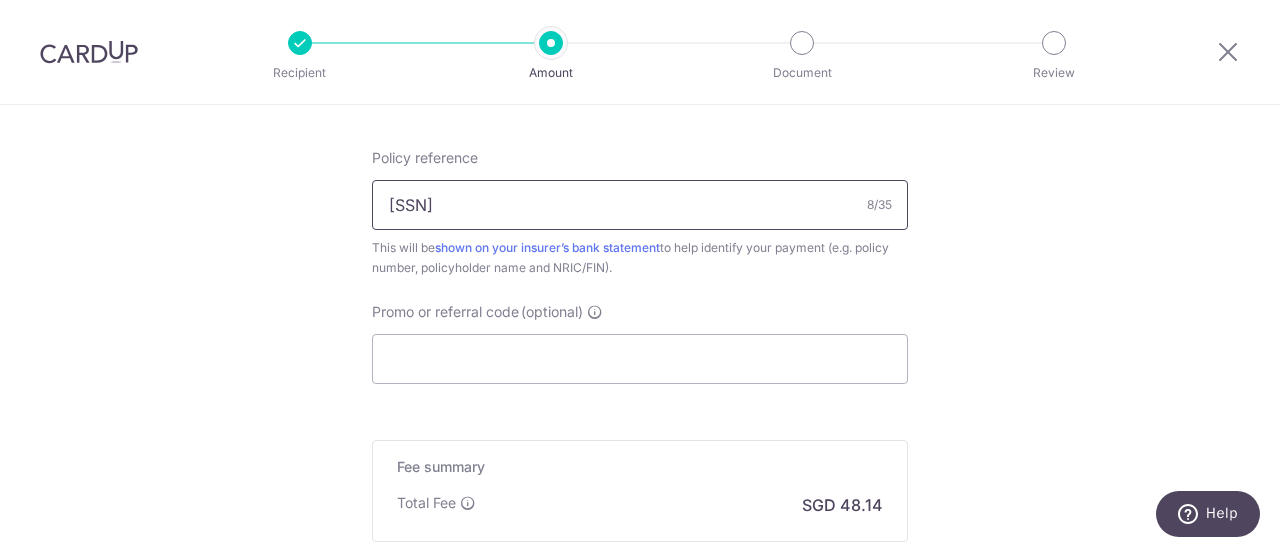 scroll, scrollTop: 1200, scrollLeft: 0, axis: vertical 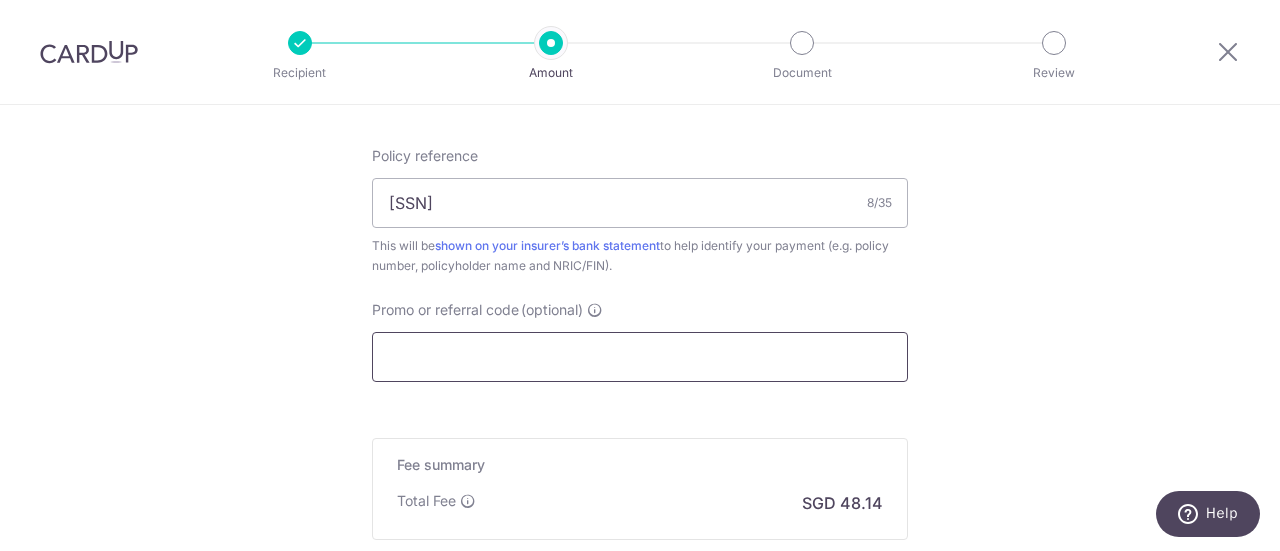 click on "Promo or referral code
(optional)" at bounding box center [640, 357] 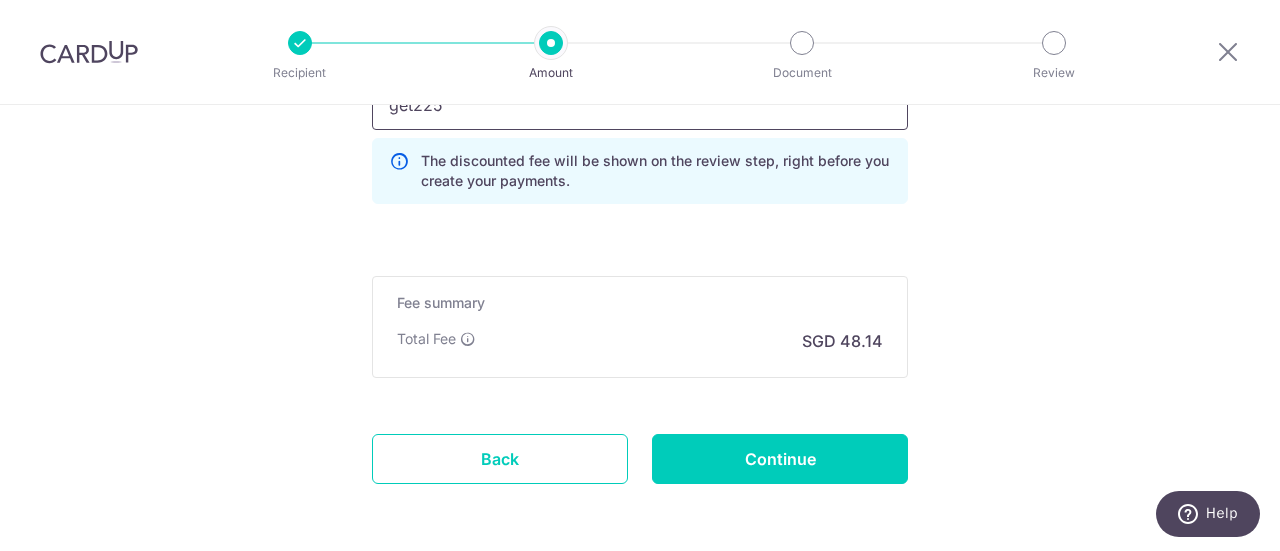 scroll, scrollTop: 1529, scrollLeft: 0, axis: vertical 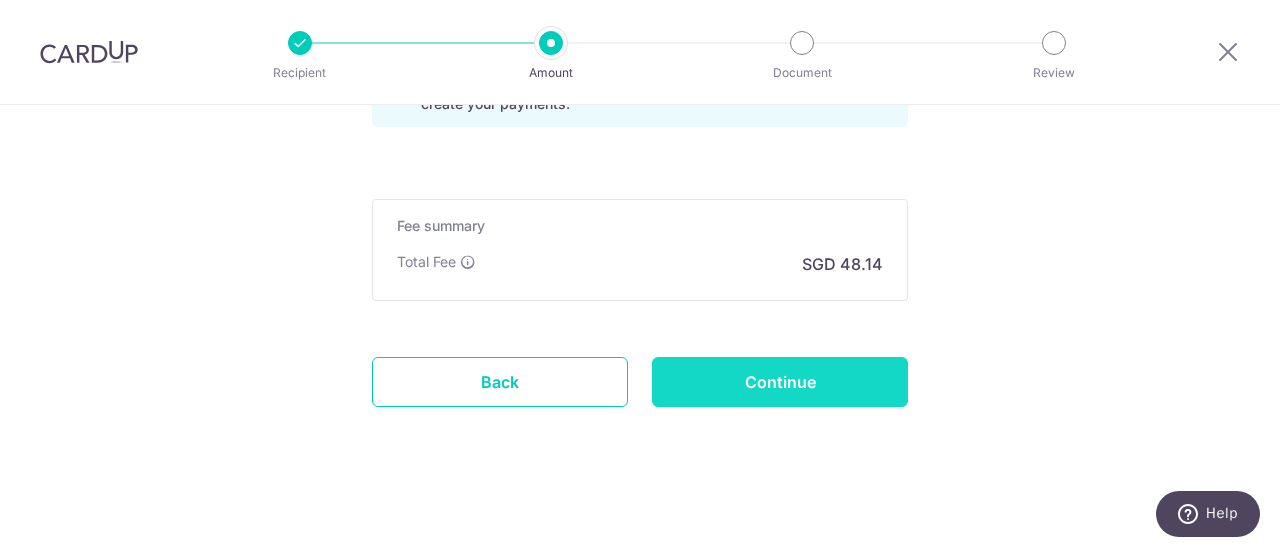 type on "get225" 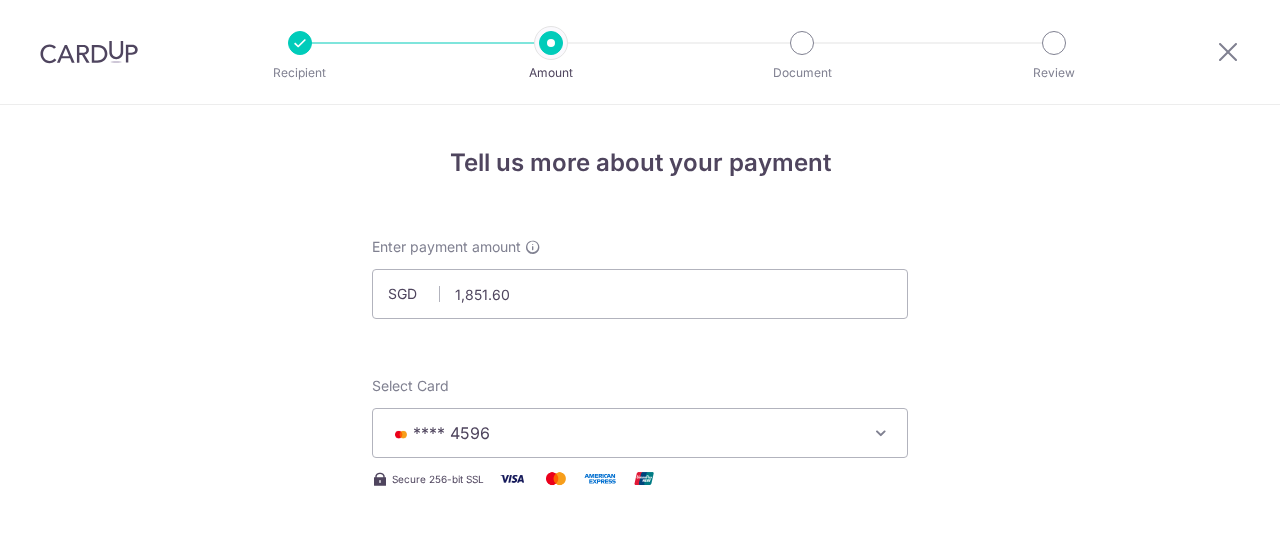 scroll, scrollTop: 0, scrollLeft: 0, axis: both 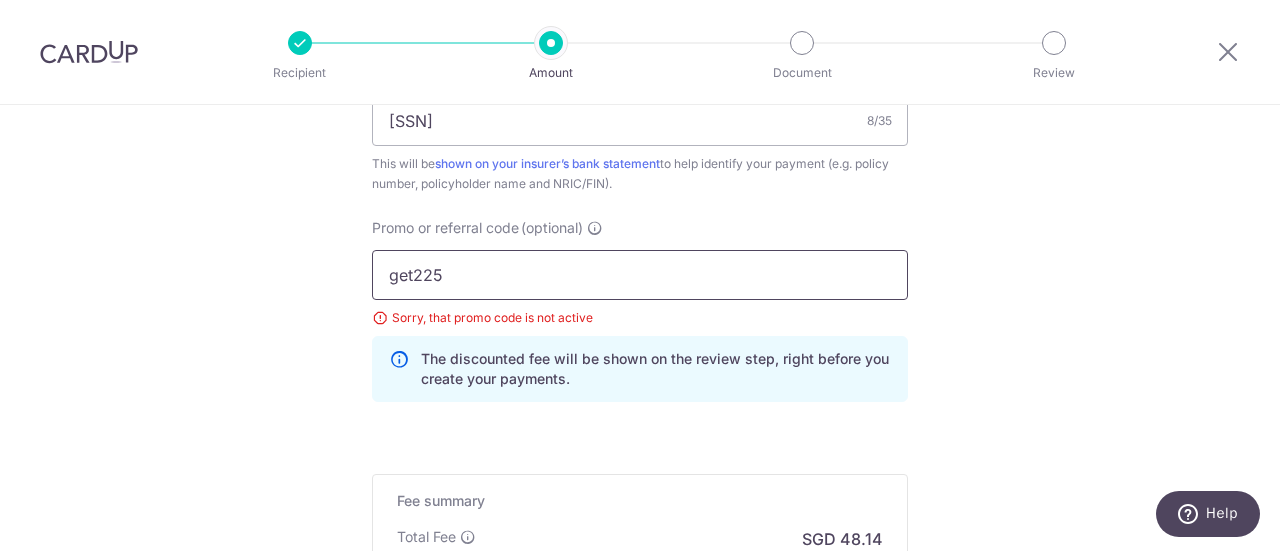 click on "get225" at bounding box center (640, 275) 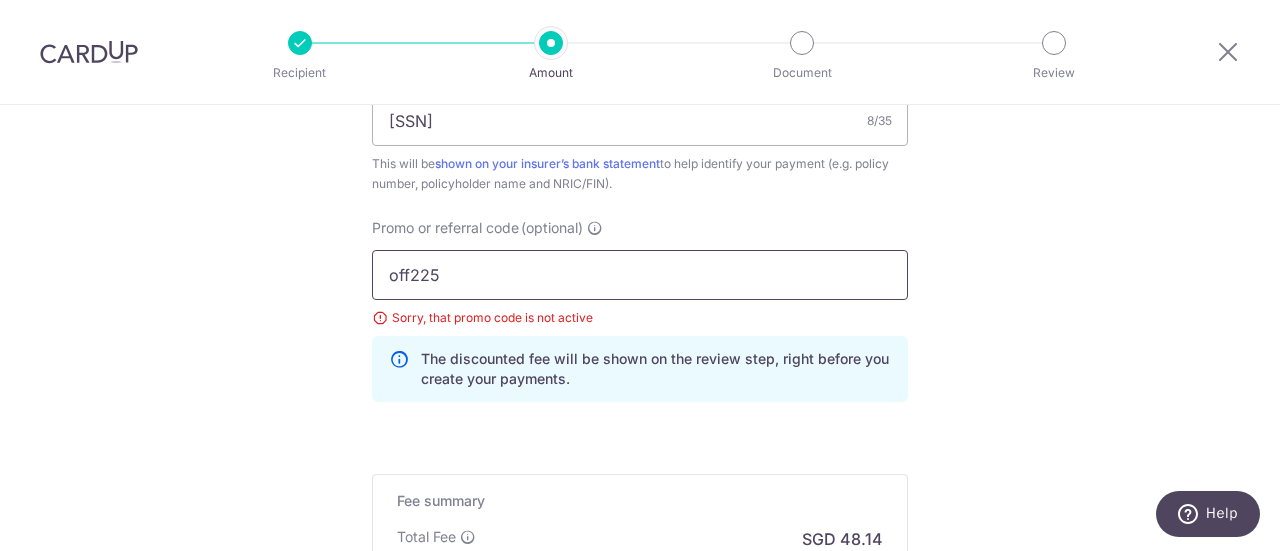 type on "off225" 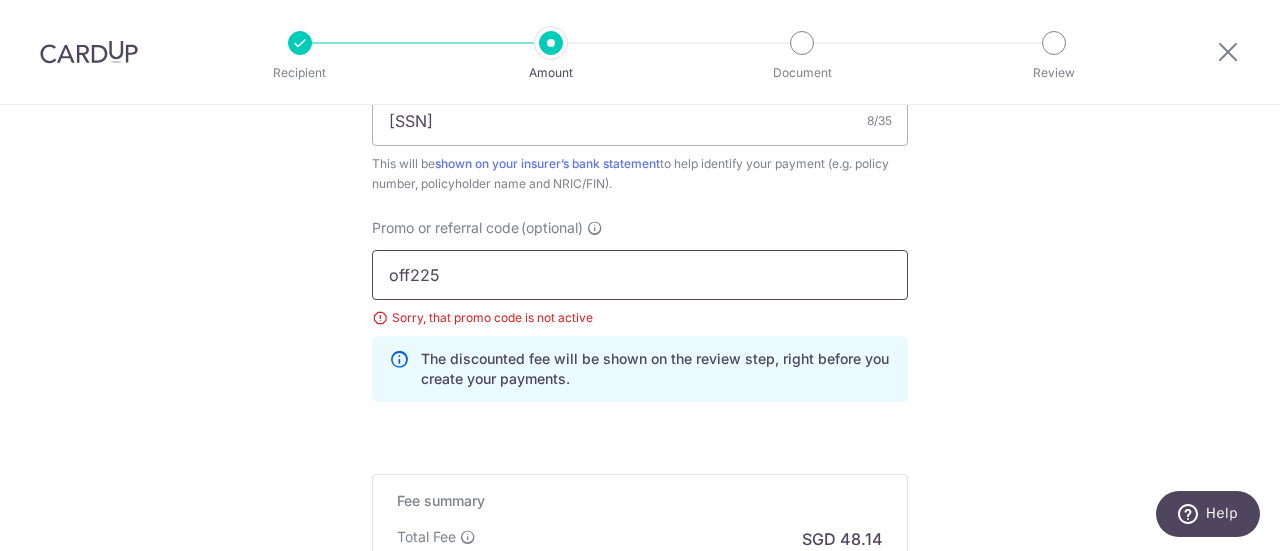 scroll, scrollTop: 1557, scrollLeft: 0, axis: vertical 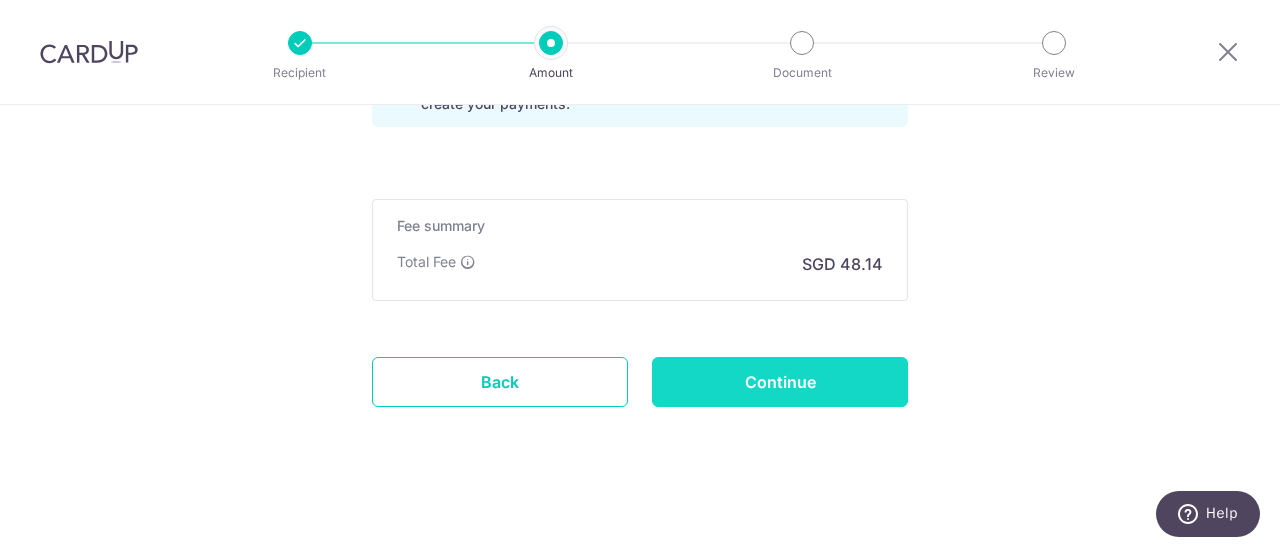 click on "Continue" at bounding box center (780, 382) 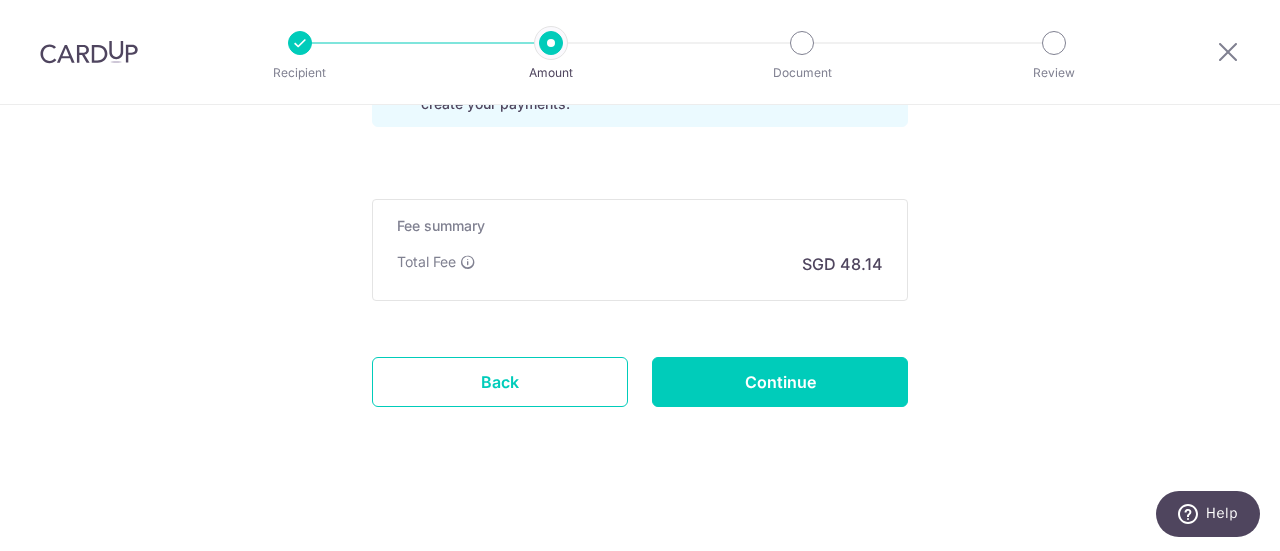 type on "Update Schedule" 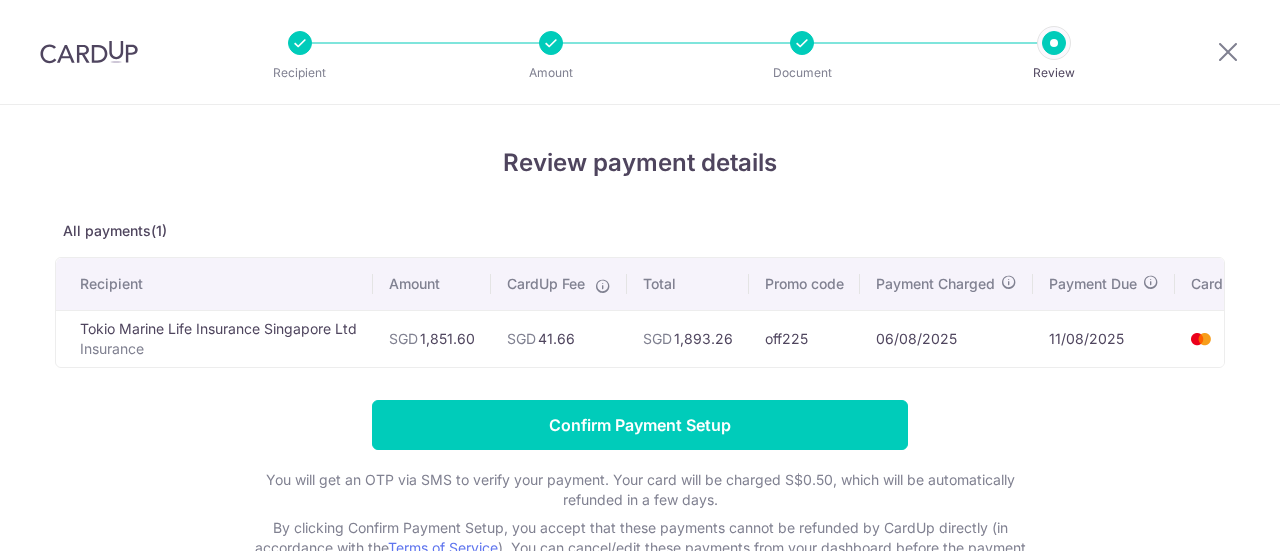 scroll, scrollTop: 0, scrollLeft: 0, axis: both 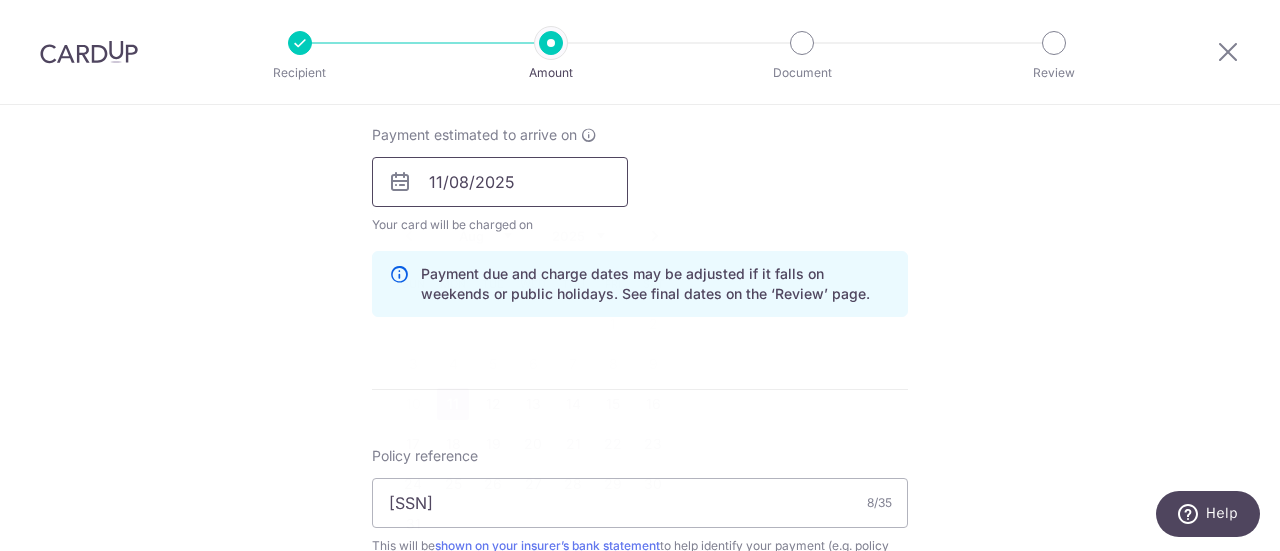 click on "11/08/2025" at bounding box center (500, 182) 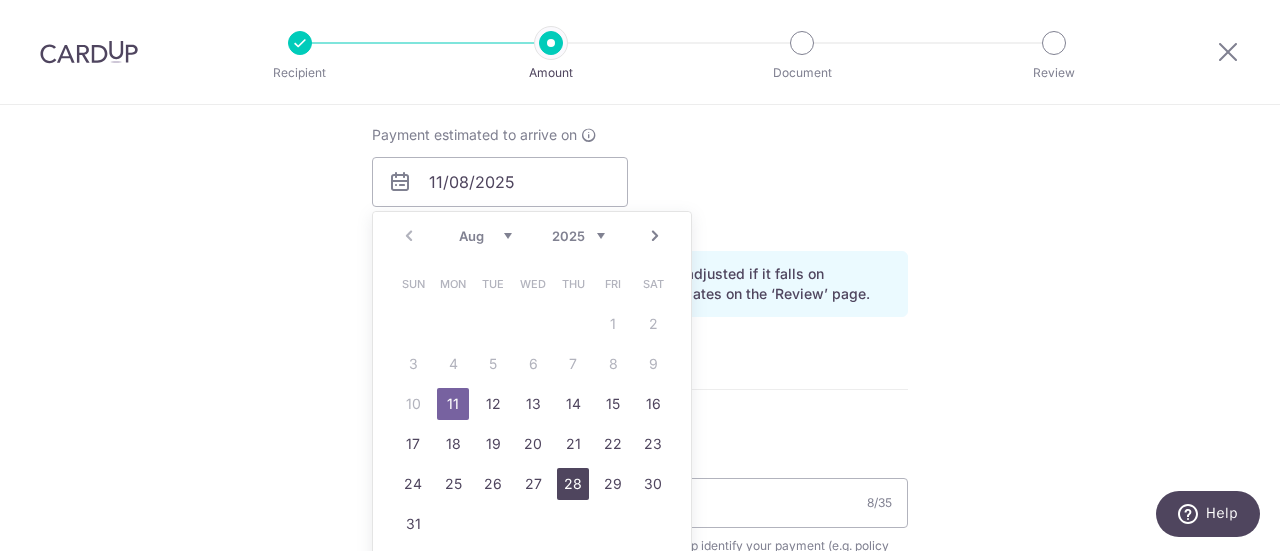 click on "28" at bounding box center [573, 484] 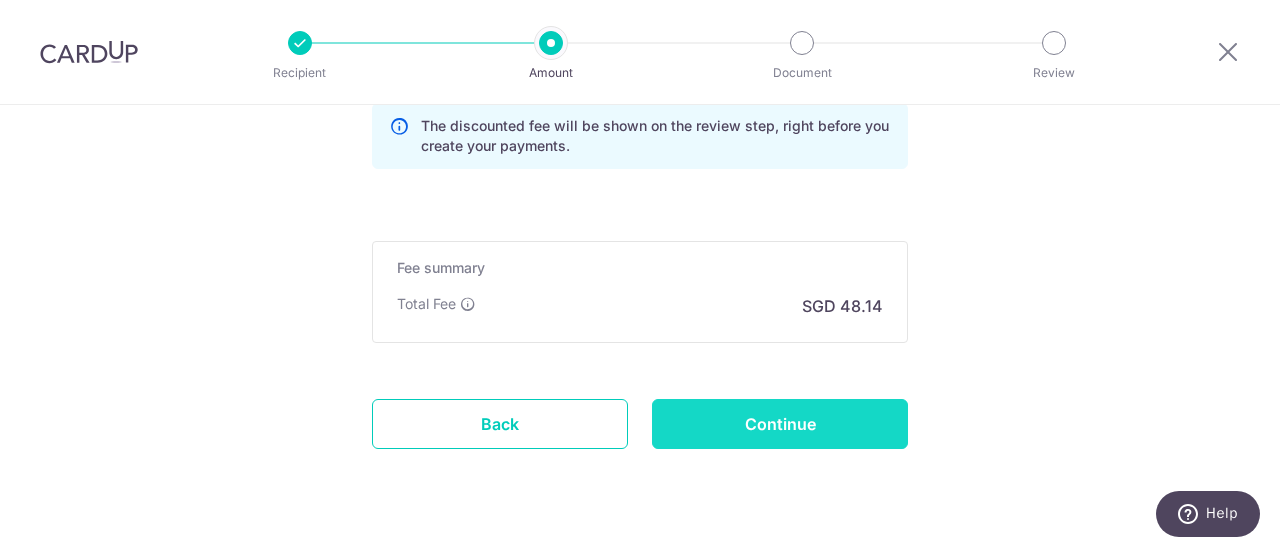 scroll, scrollTop: 1529, scrollLeft: 0, axis: vertical 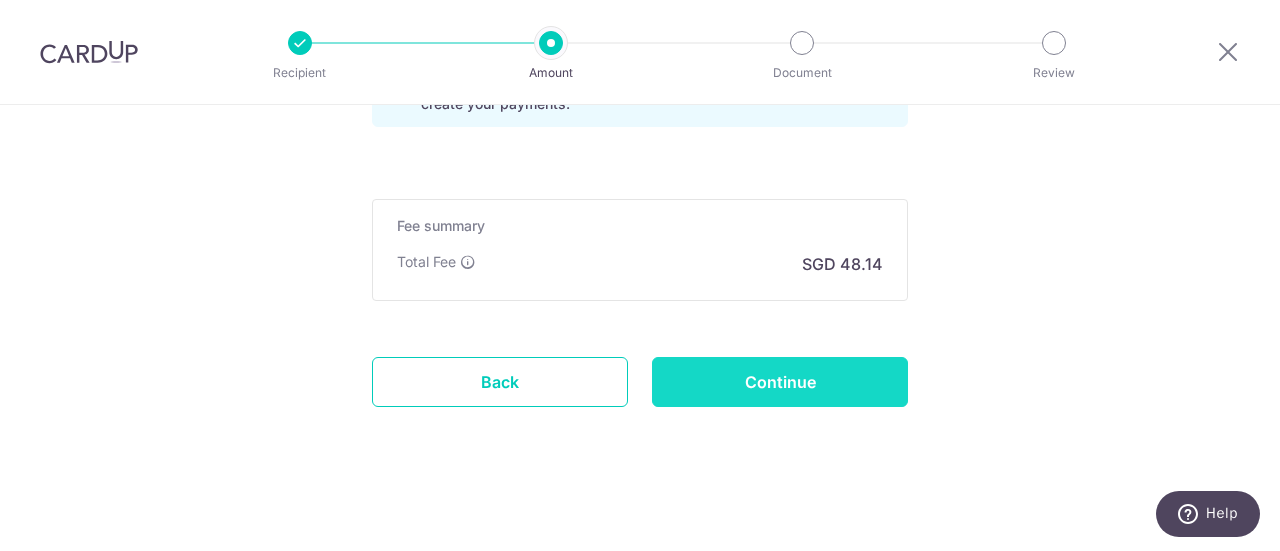 click on "Continue" at bounding box center [780, 382] 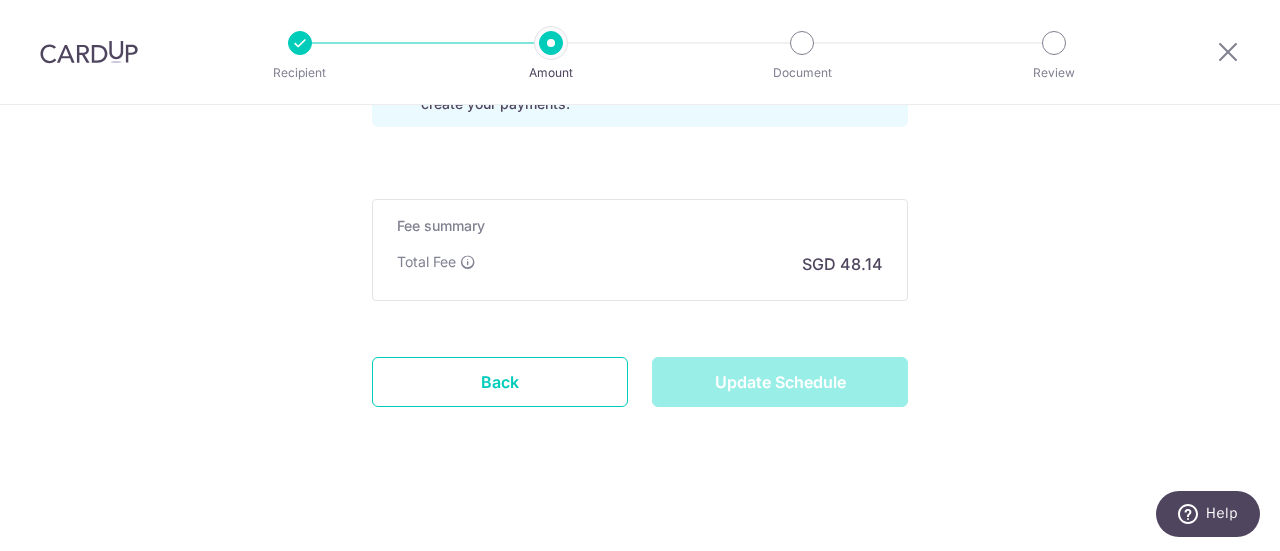 type on "Update Schedule" 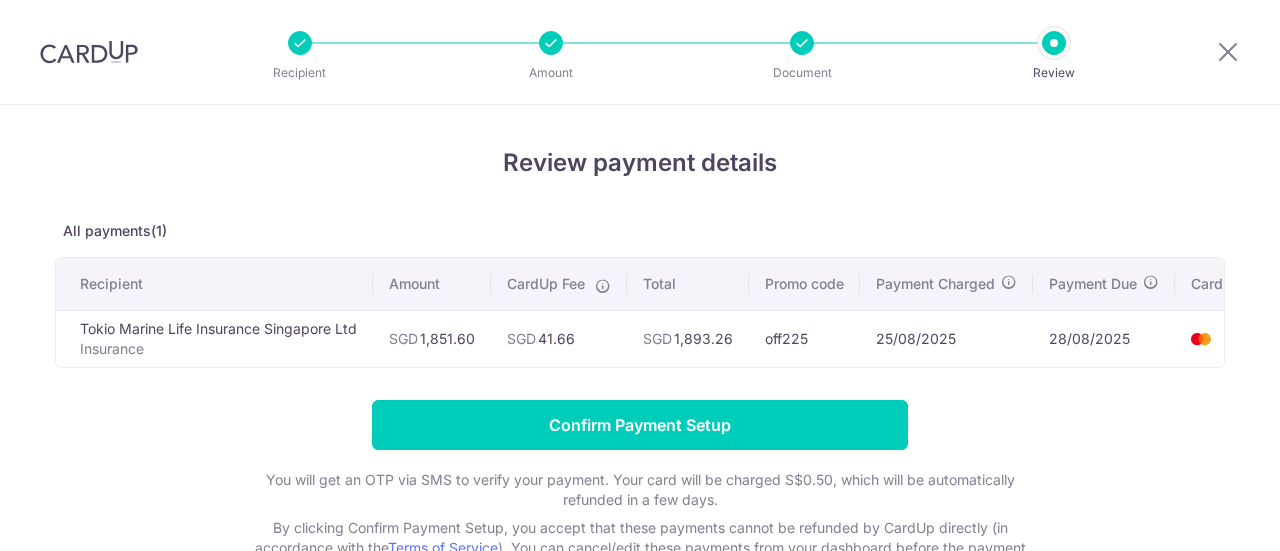 scroll, scrollTop: 0, scrollLeft: 0, axis: both 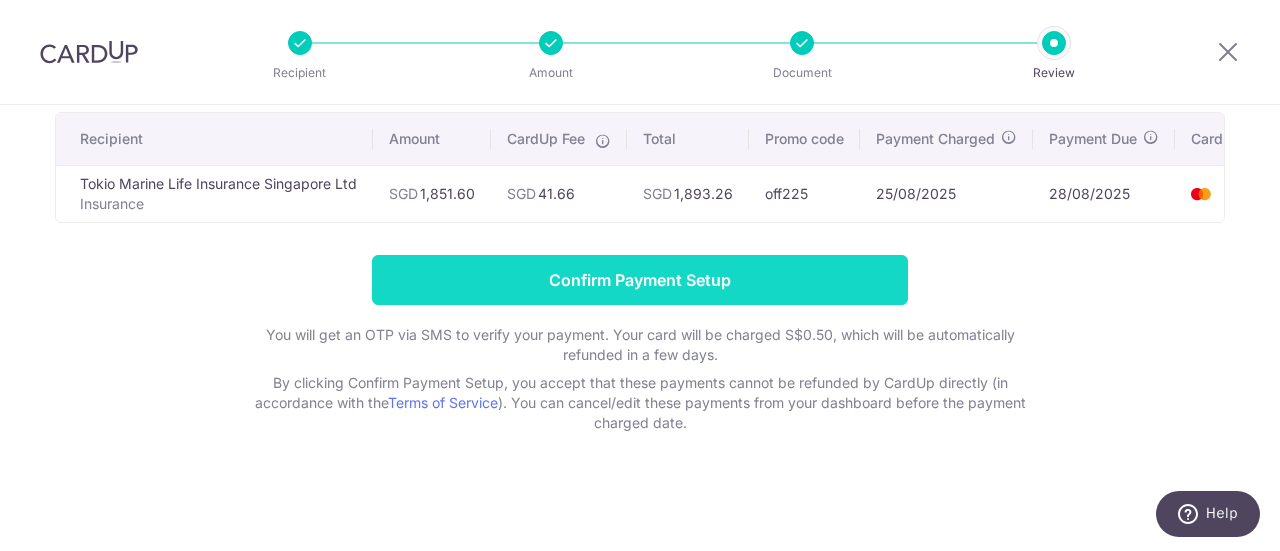 click on "Confirm Payment Setup" at bounding box center [640, 280] 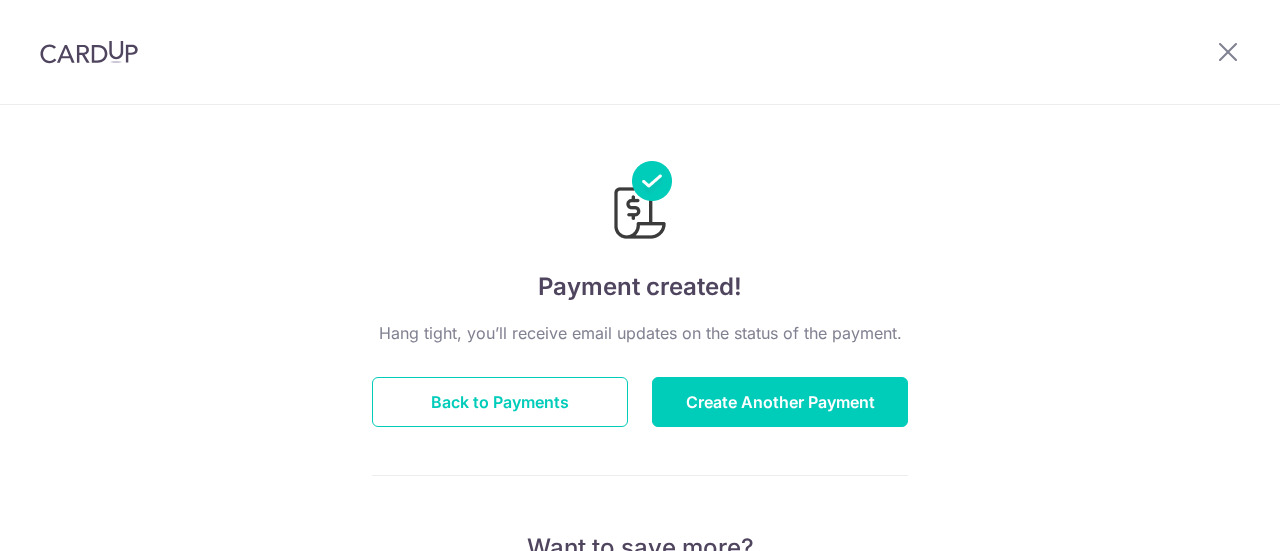 scroll, scrollTop: 0, scrollLeft: 0, axis: both 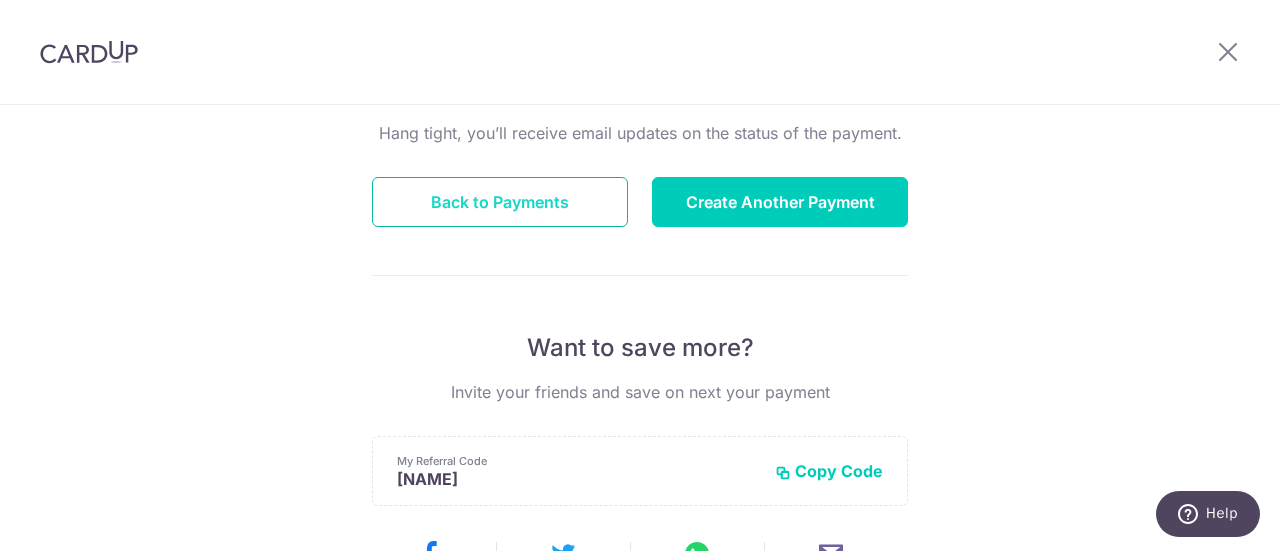 click on "Back to Payments" at bounding box center [500, 202] 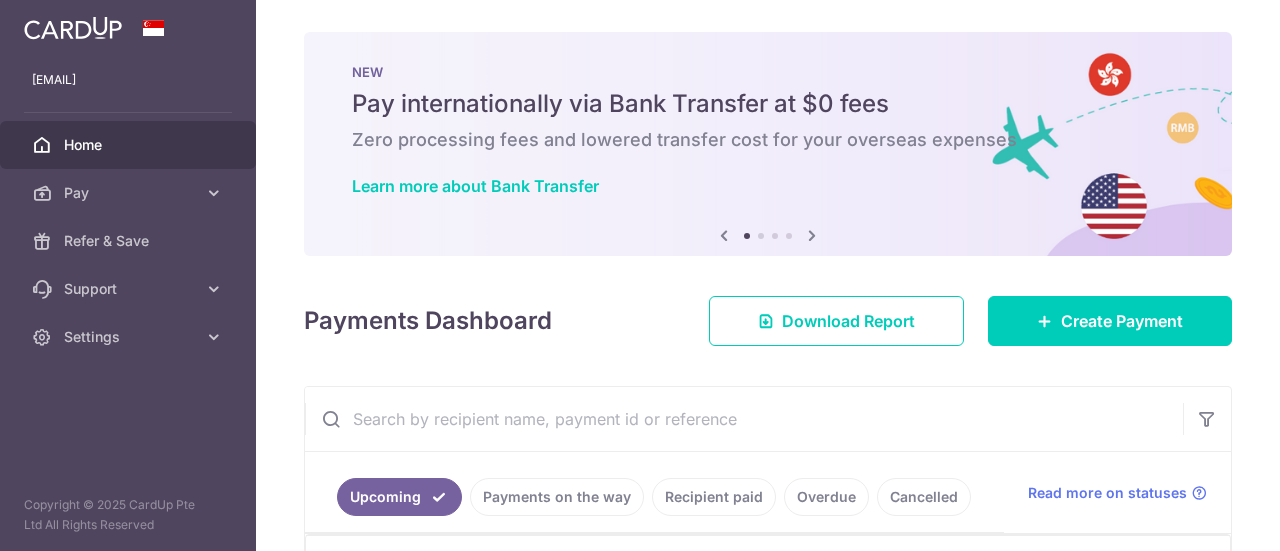 scroll, scrollTop: 0, scrollLeft: 0, axis: both 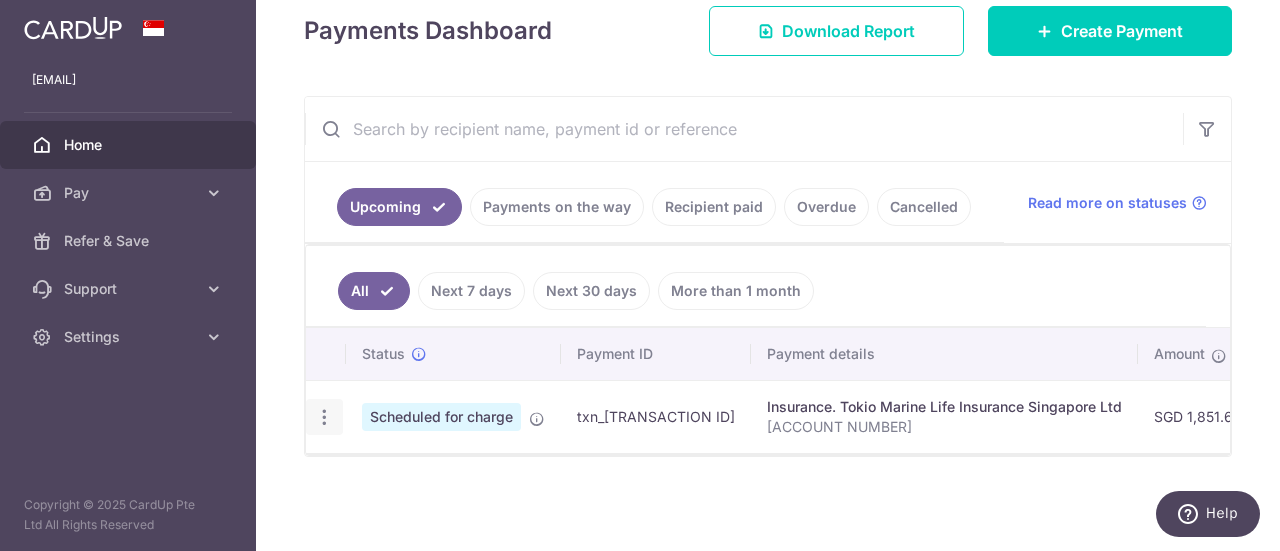 click at bounding box center (324, 417) 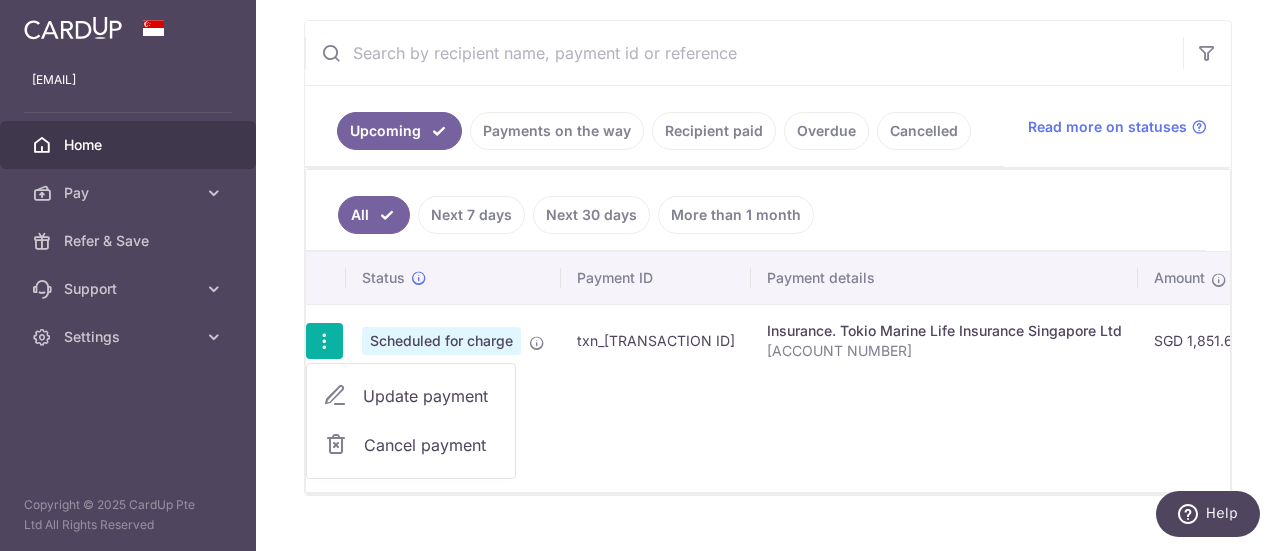 scroll, scrollTop: 408, scrollLeft: 0, axis: vertical 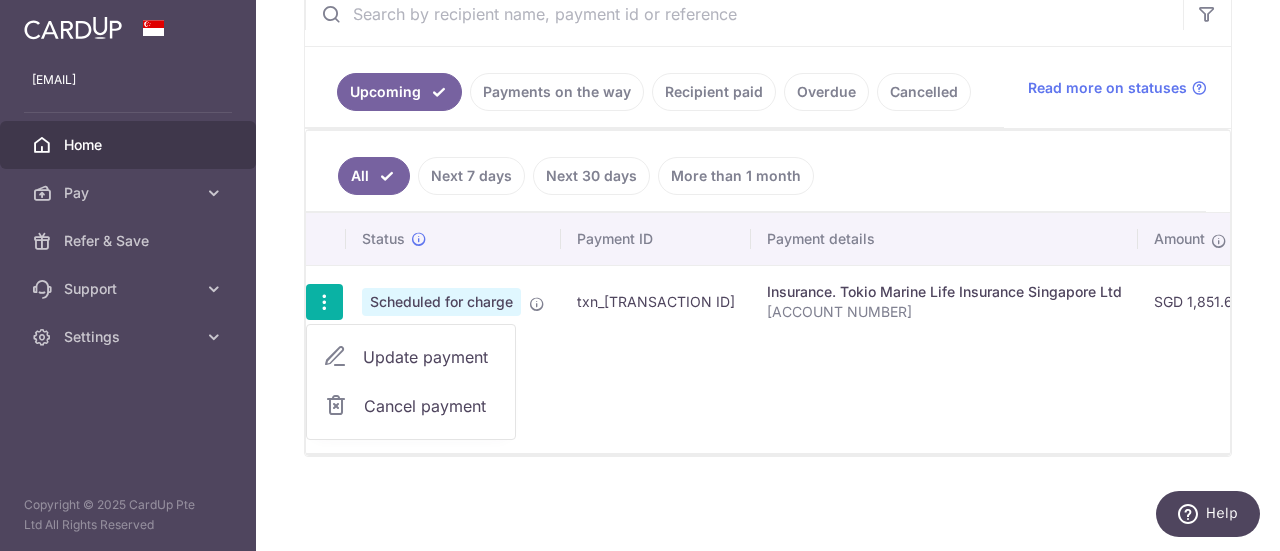 click on "Update payment" at bounding box center [431, 357] 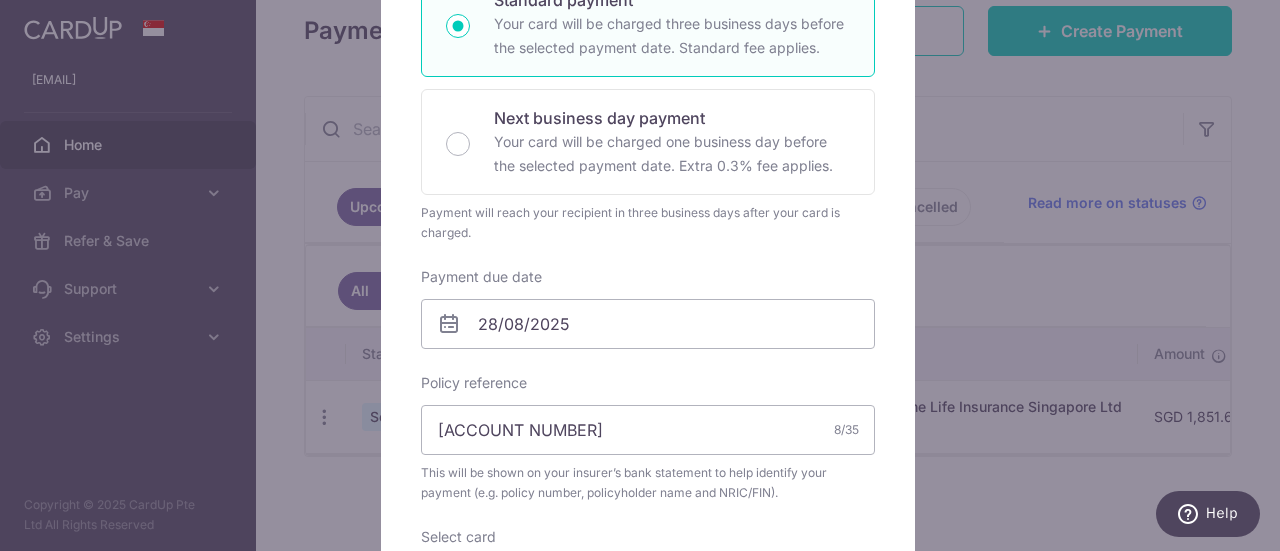 scroll, scrollTop: 500, scrollLeft: 0, axis: vertical 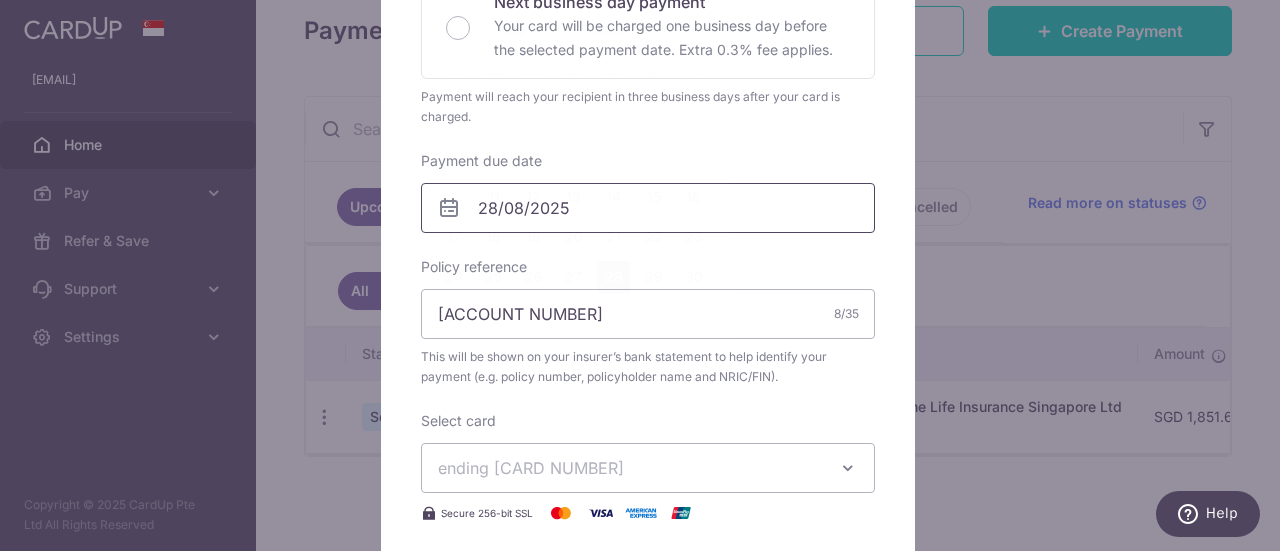 click on "[EMAIL]
Home
Pay
Payments
Recipients
Cards
Refer & Save
Support
FAQ
Contact Us
Settings
Account
Logout
Copyright © 2025 CardUp Pte Ltd All Rights Reserved
×
Pause Schedule" at bounding box center (640, 275) 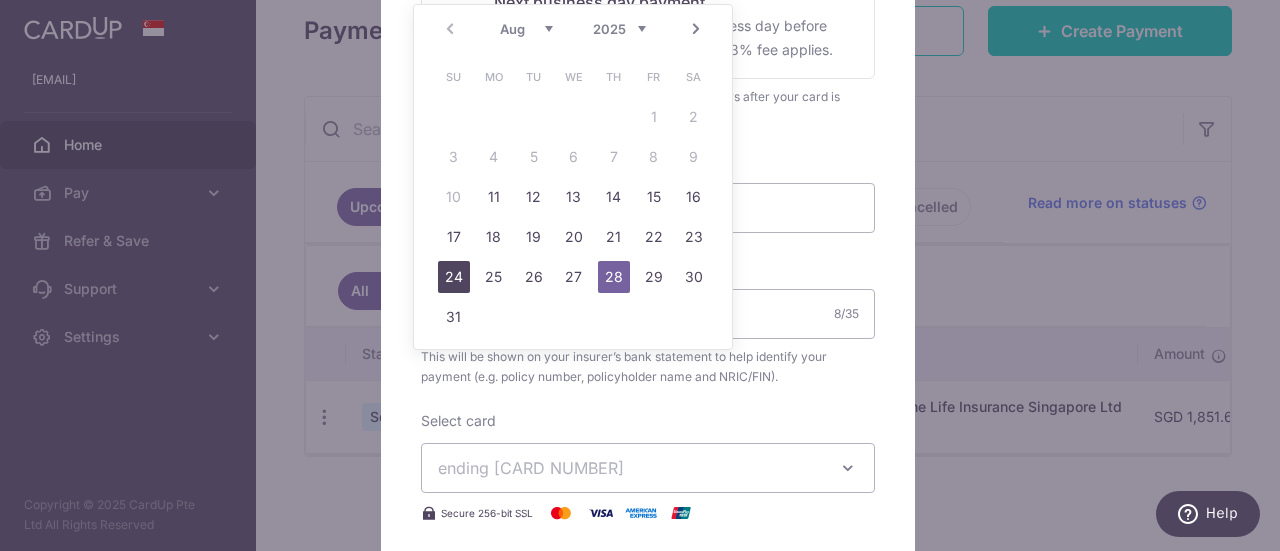 click on "24" at bounding box center (454, 277) 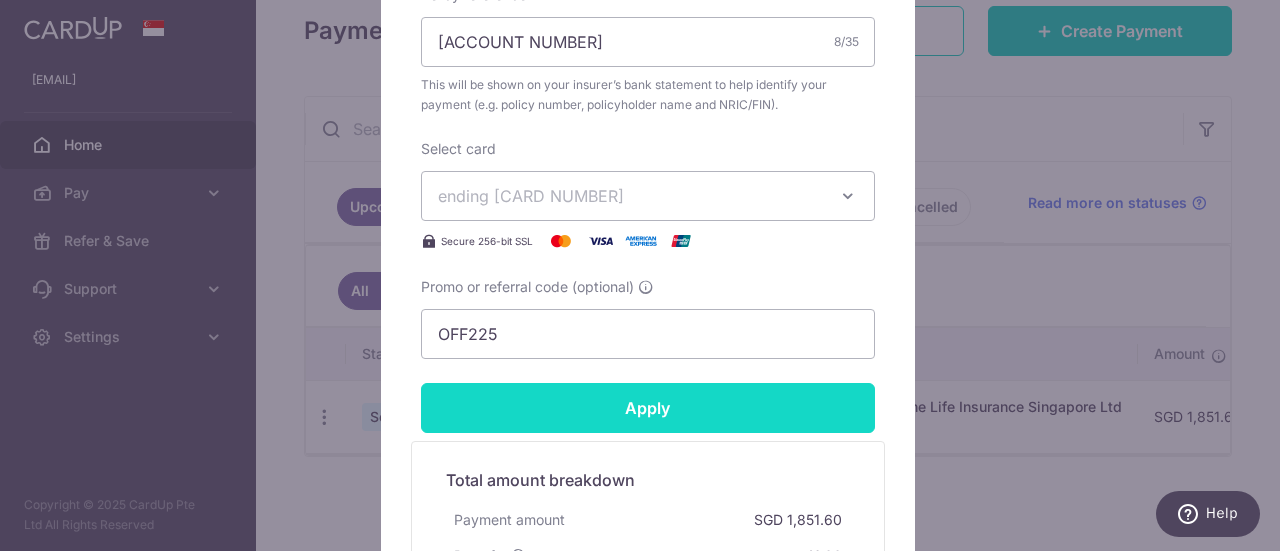 click on "Apply" at bounding box center (648, 408) 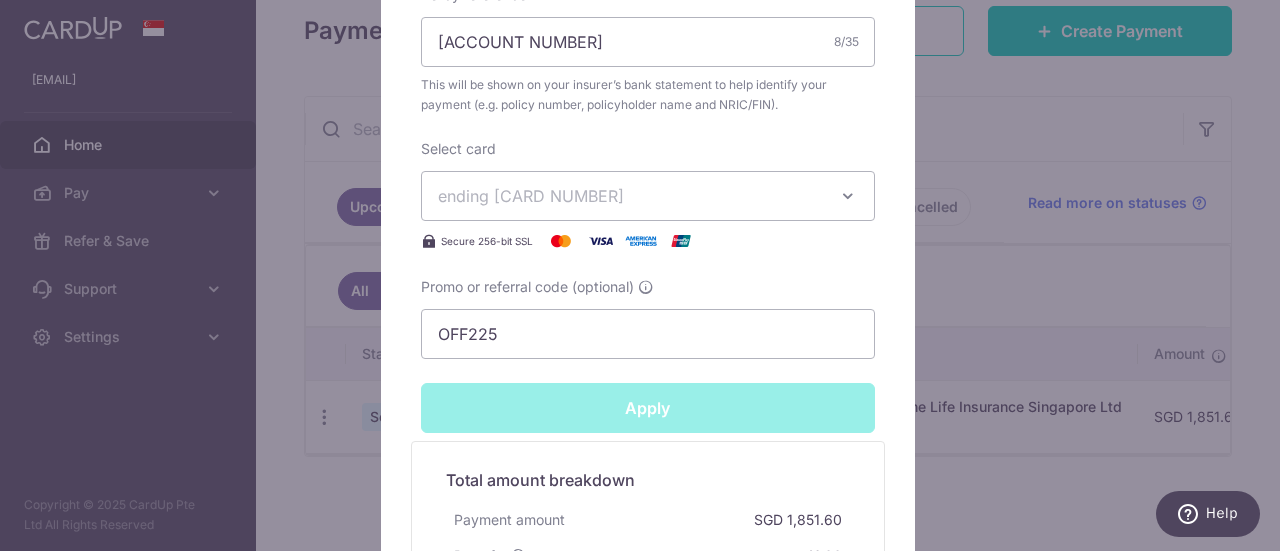 type on "Successfully Applied" 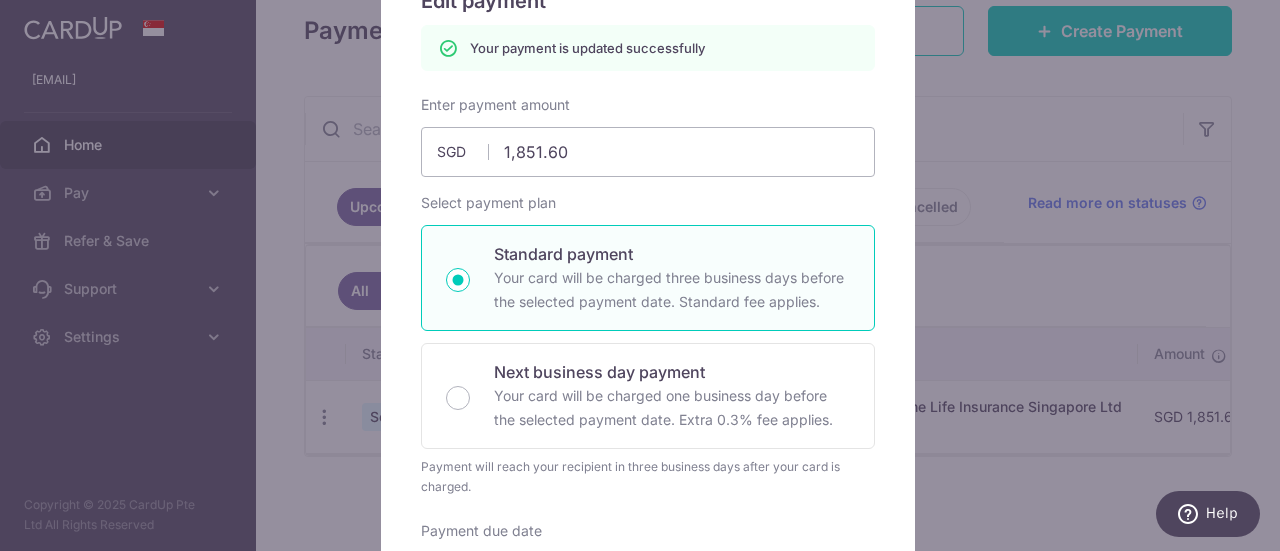 scroll, scrollTop: 162, scrollLeft: 0, axis: vertical 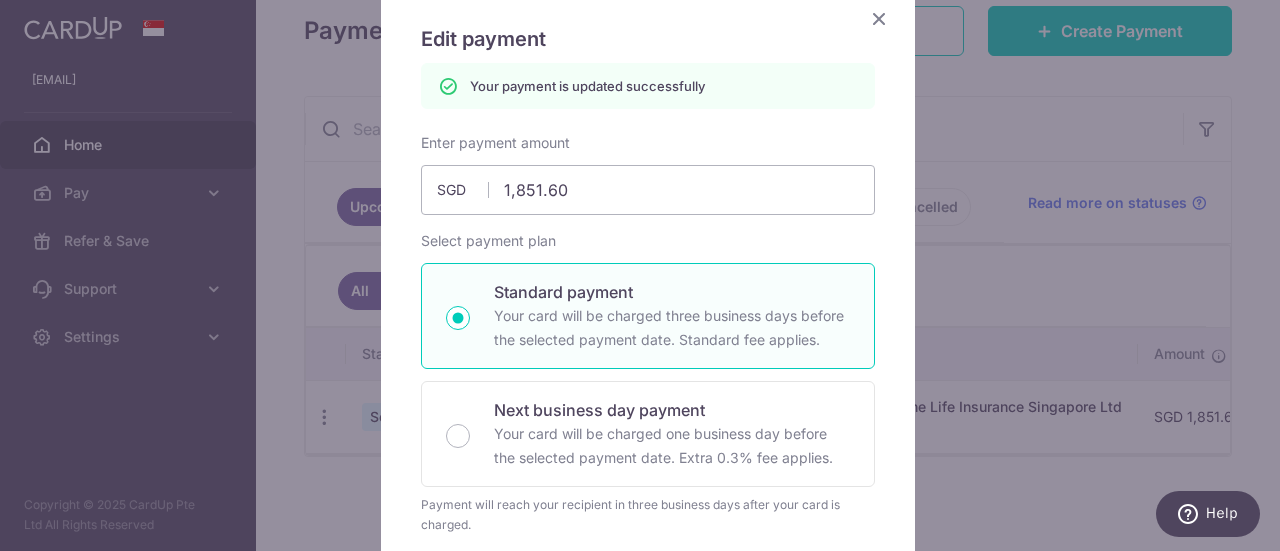 click at bounding box center (879, 18) 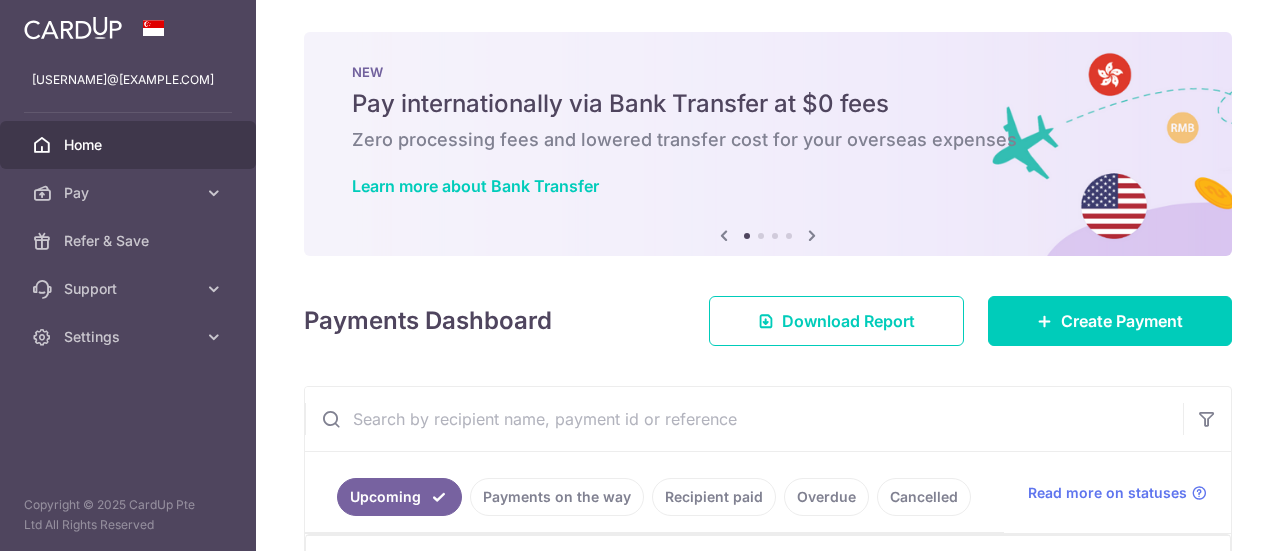 scroll, scrollTop: 0, scrollLeft: 0, axis: both 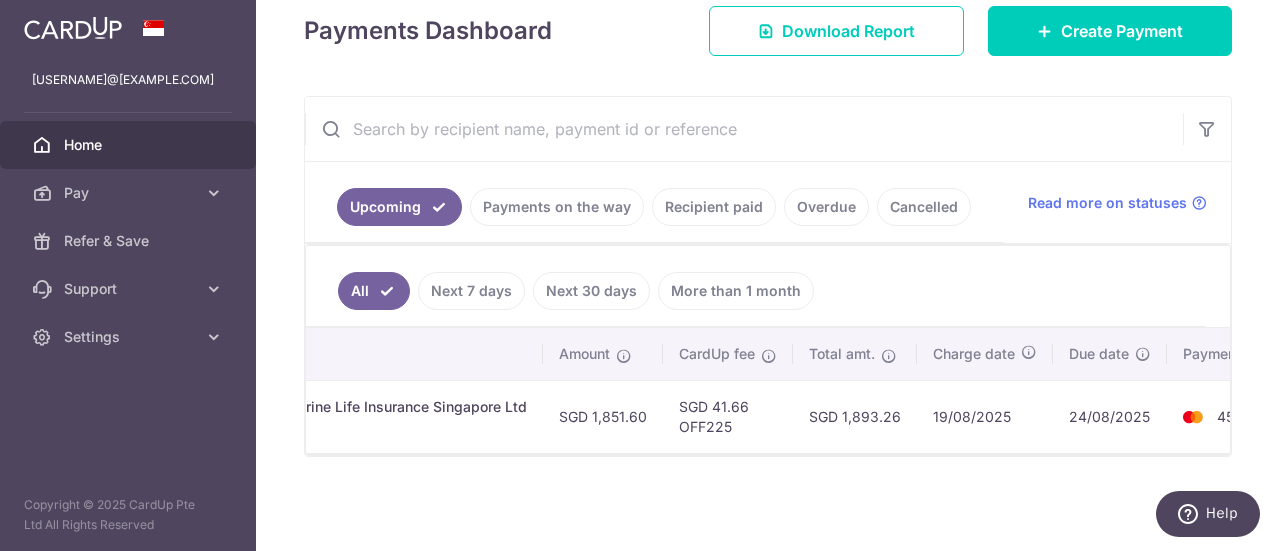 click on "Home" at bounding box center (130, 145) 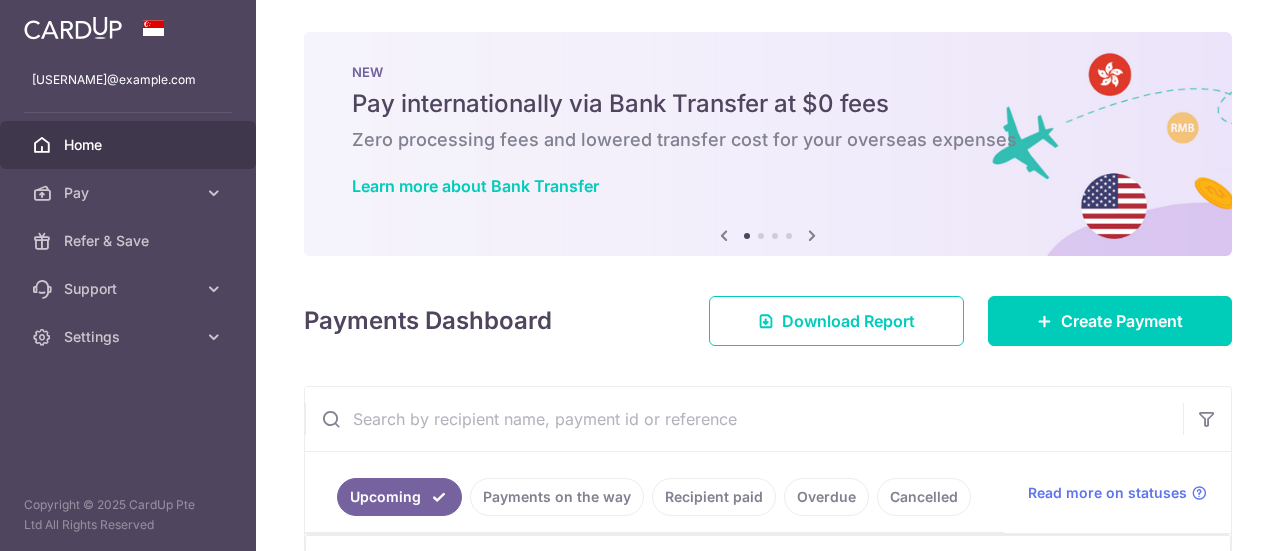 scroll, scrollTop: 0, scrollLeft: 0, axis: both 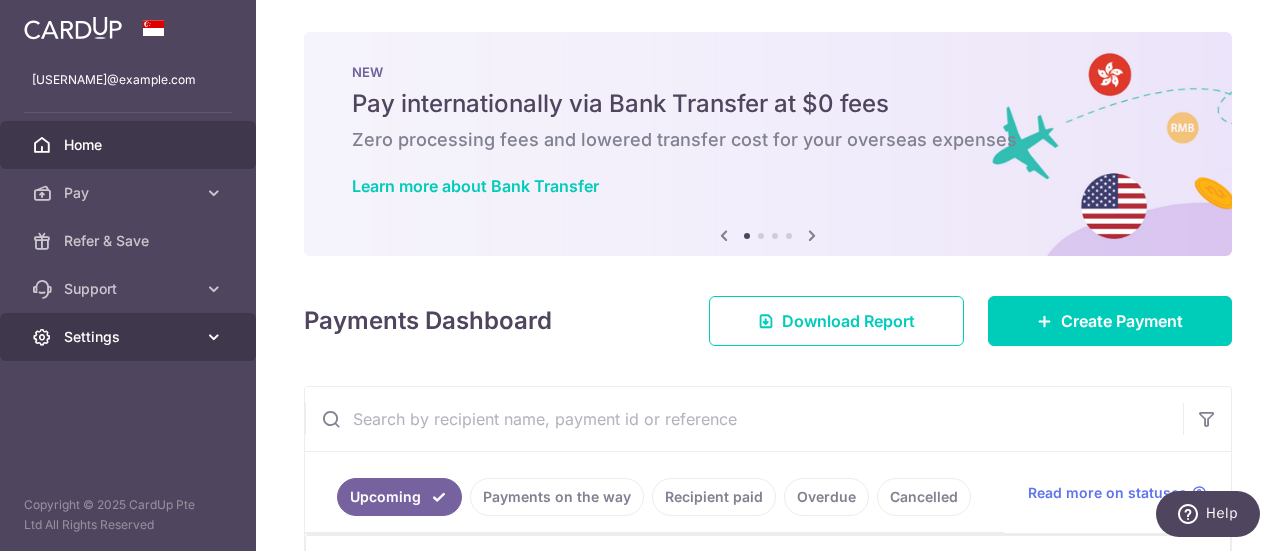 click on "Settings" at bounding box center [130, 337] 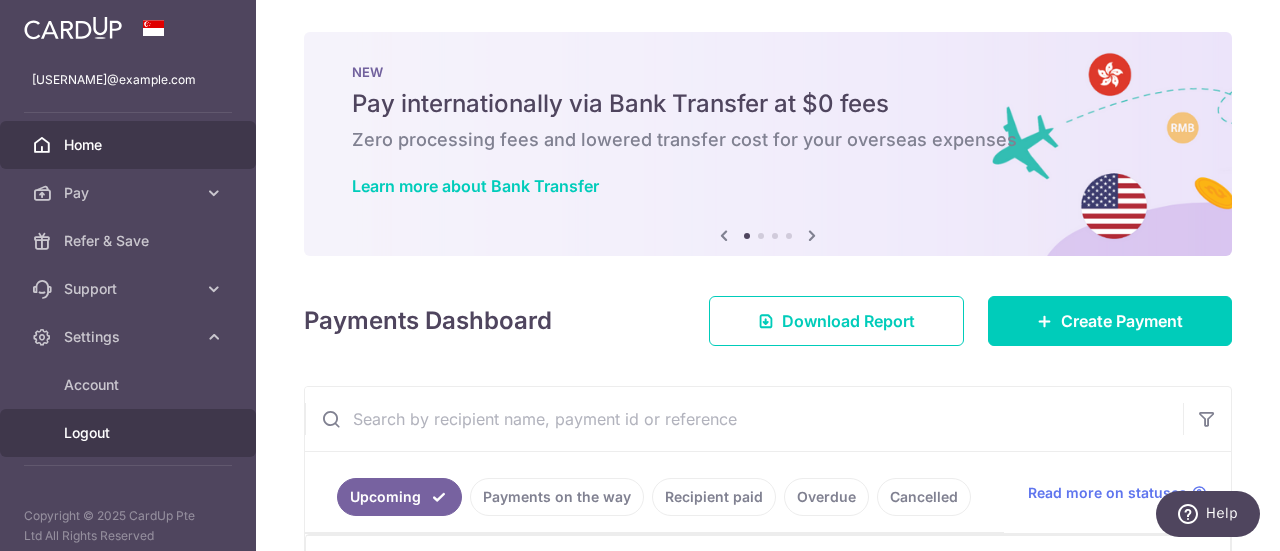 click on "Logout" at bounding box center (130, 433) 